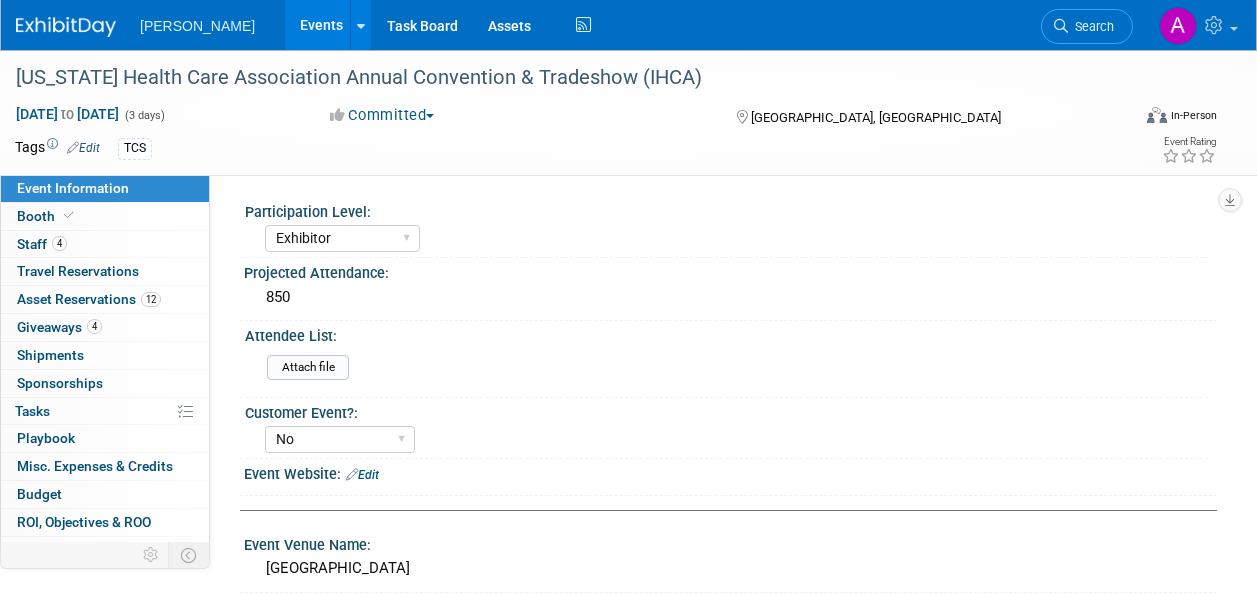 select on "Exhibitor" 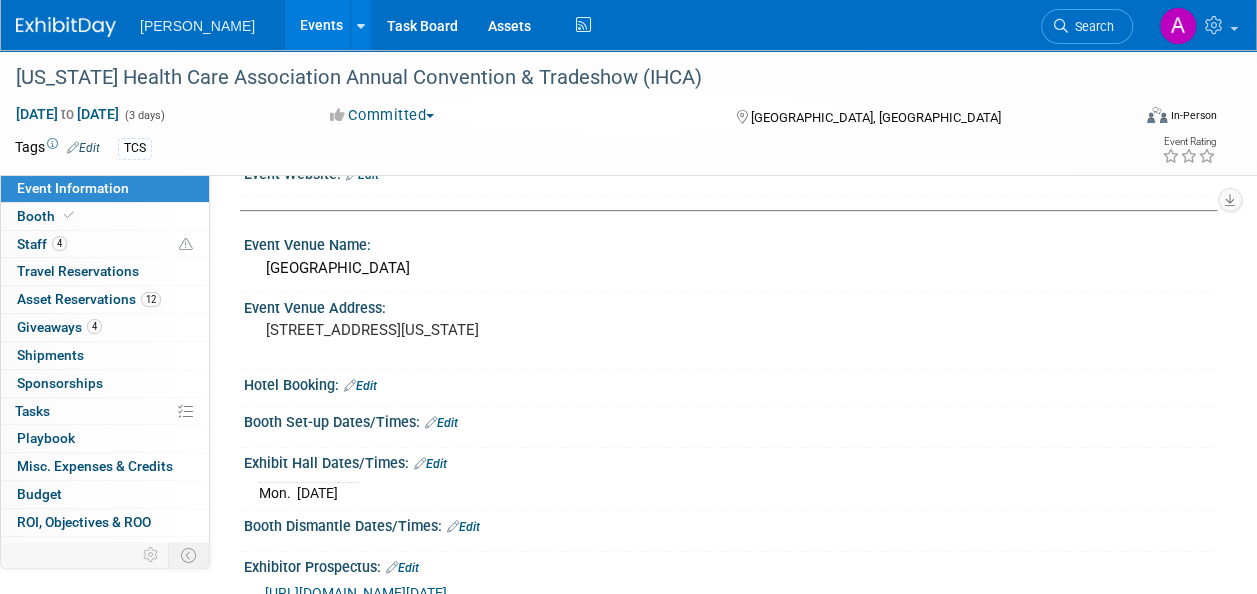 scroll, scrollTop: 300, scrollLeft: 0, axis: vertical 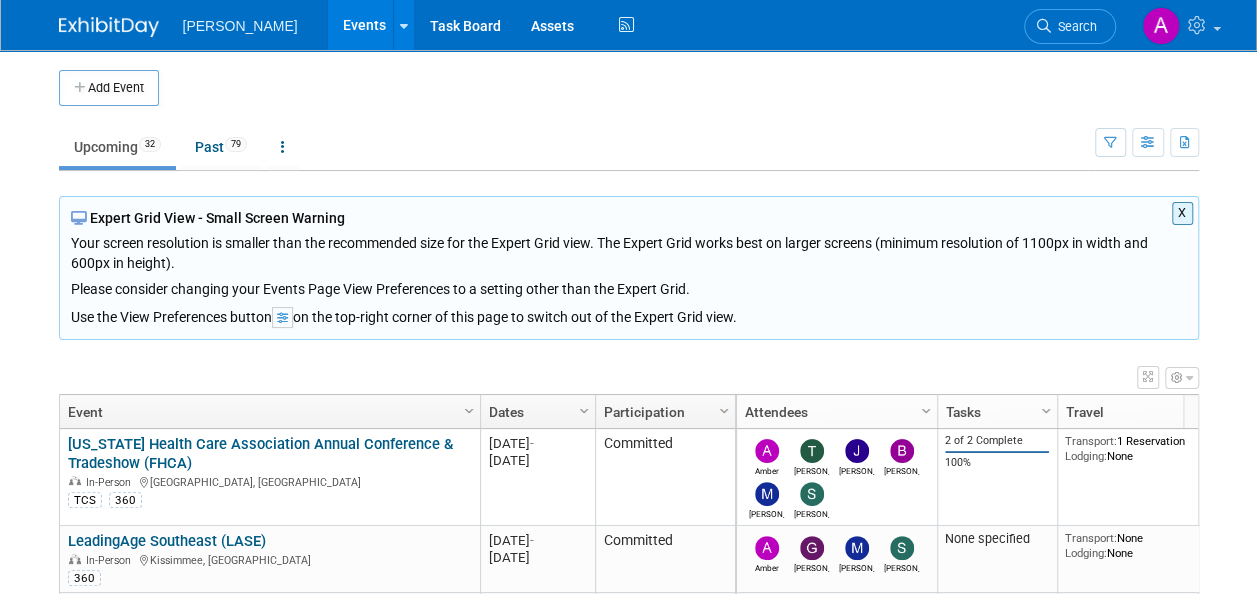 click at bounding box center (651, 88) 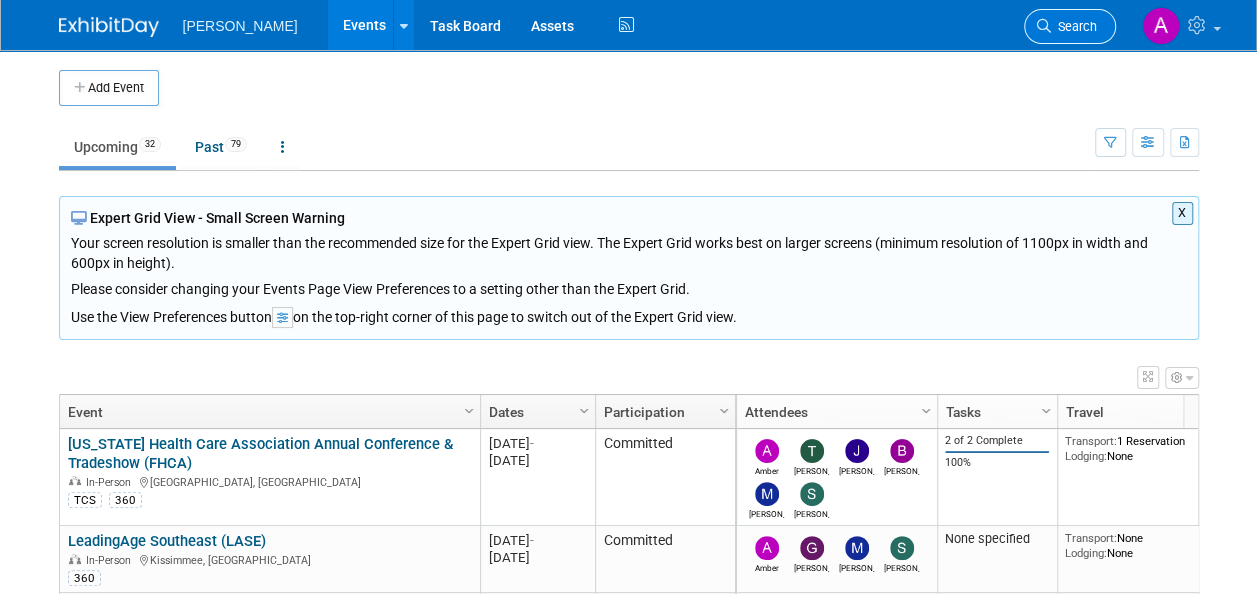 click on "Search" at bounding box center (1070, 26) 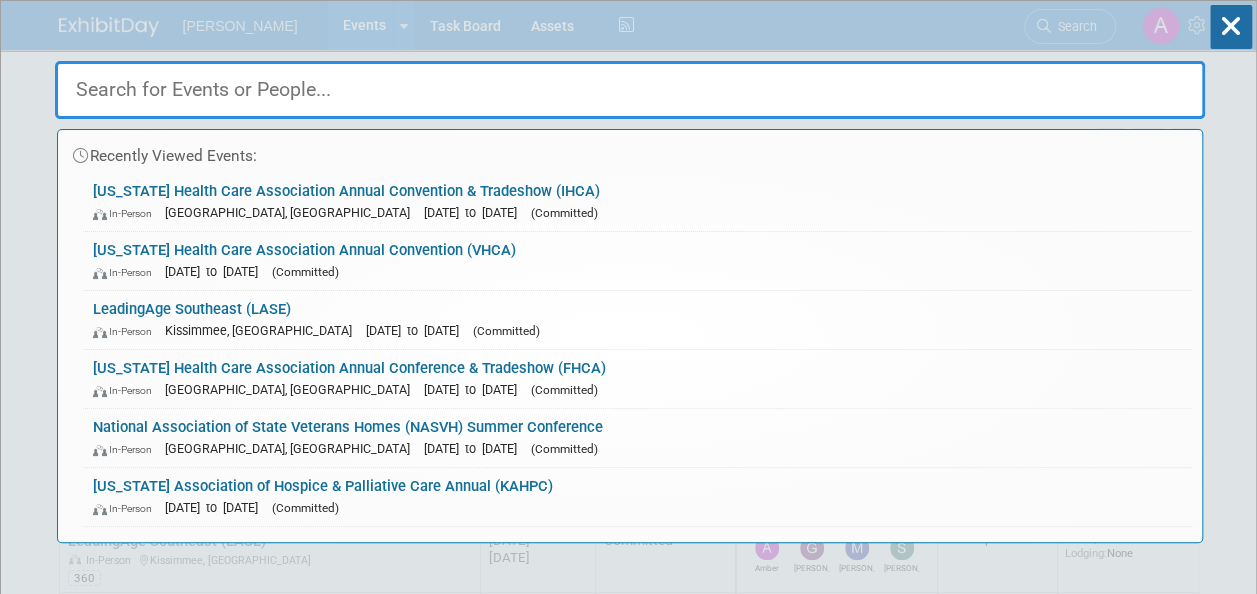 click at bounding box center (630, 90) 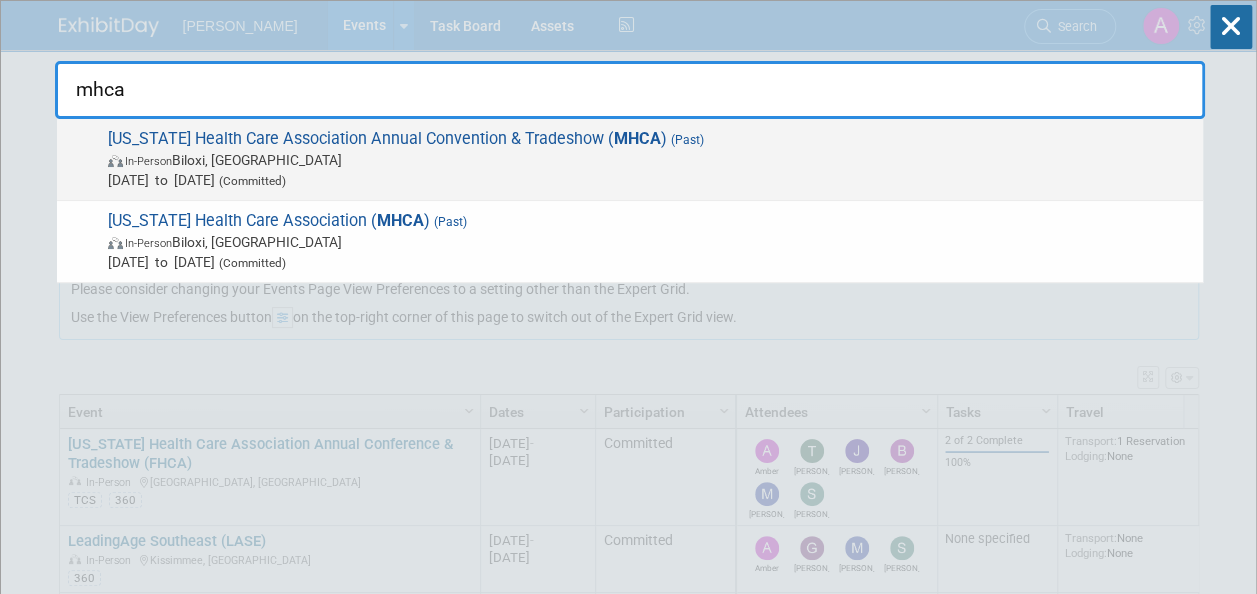 type on "mhca" 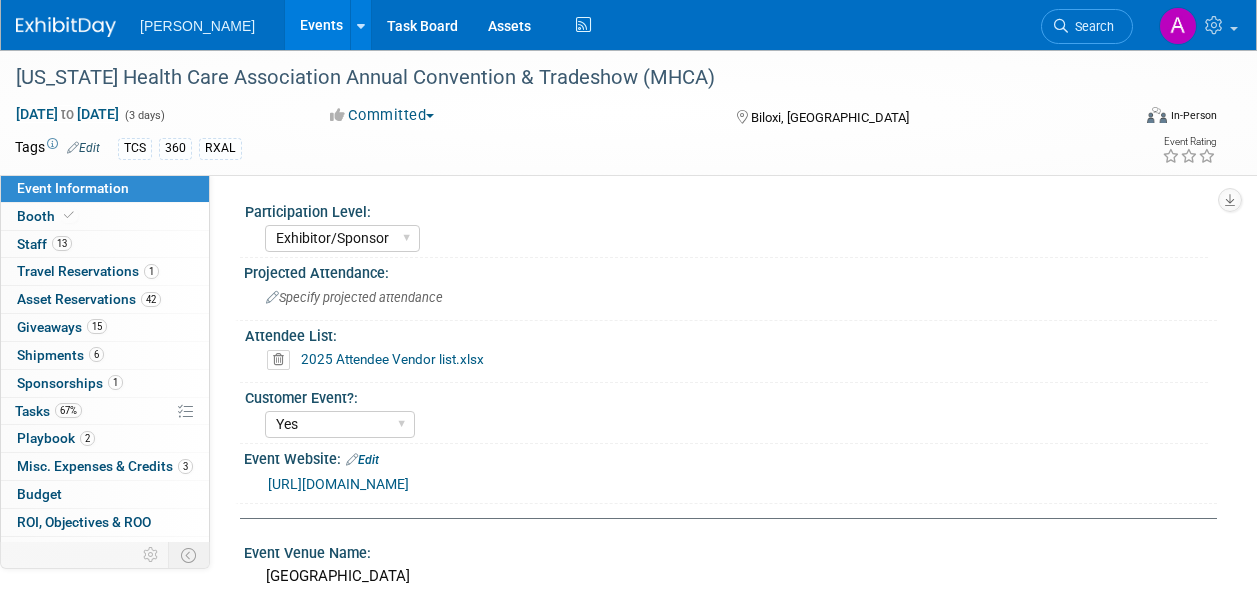select on "Exhibitor/Sponsor" 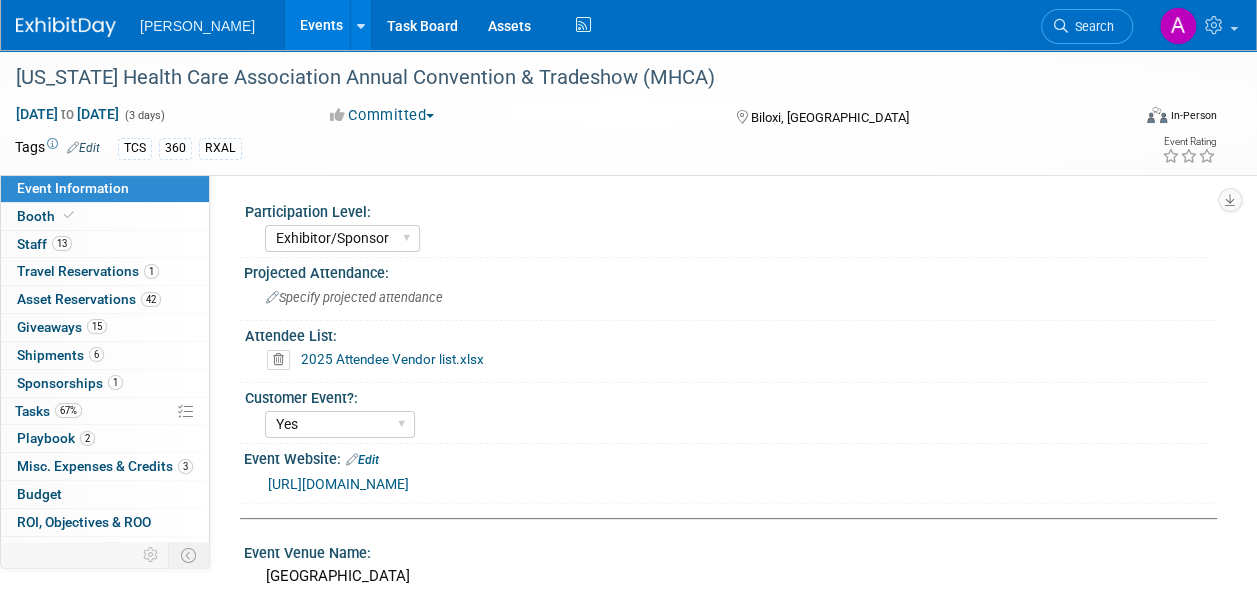 scroll, scrollTop: 0, scrollLeft: 0, axis: both 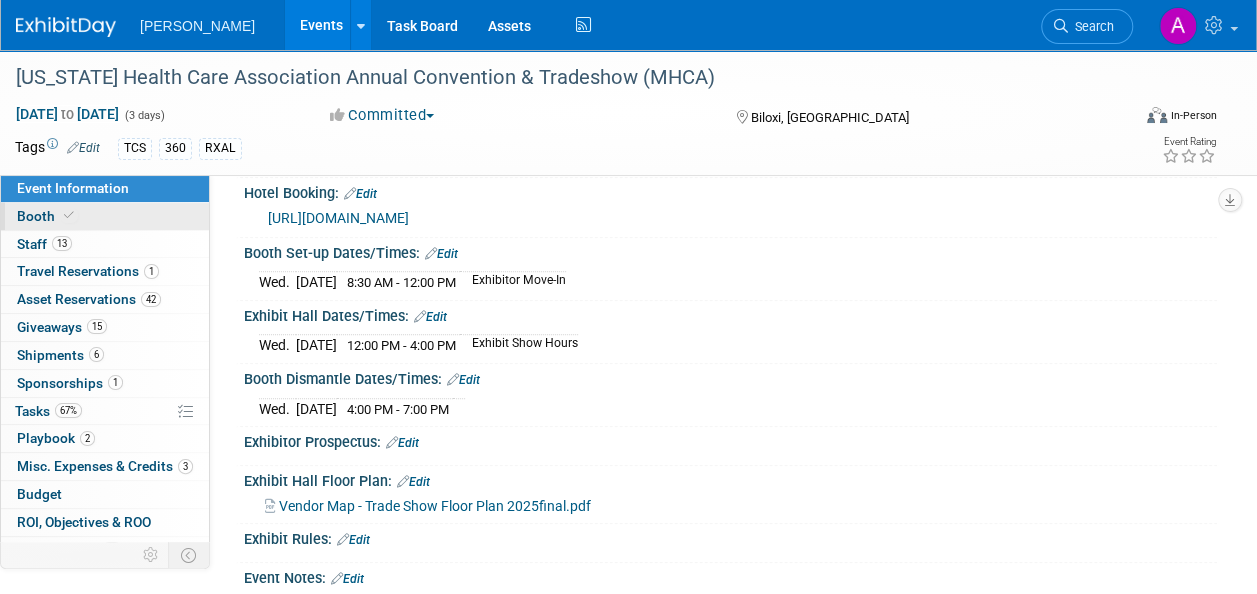 click on "Booth" at bounding box center [105, 216] 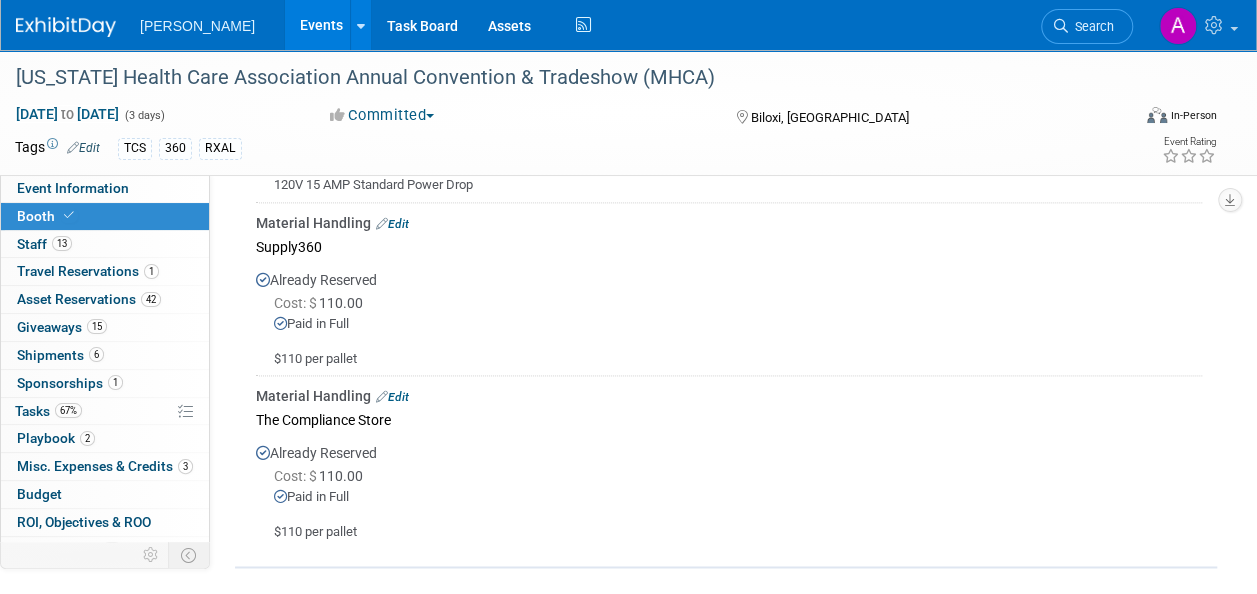 scroll, scrollTop: 1300, scrollLeft: 0, axis: vertical 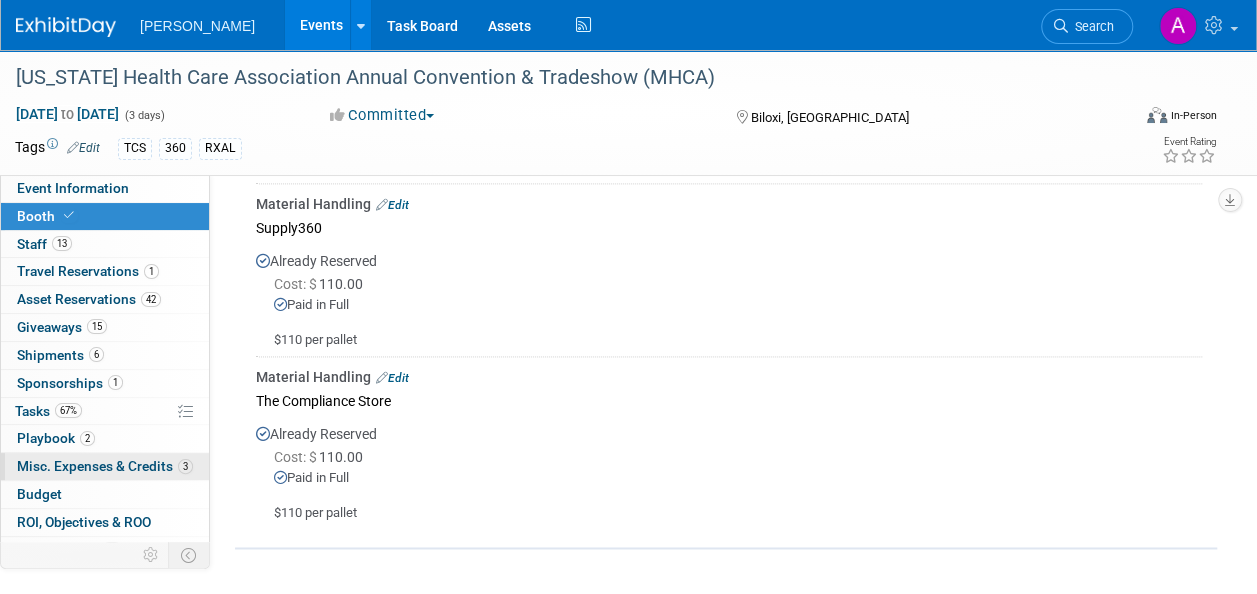 click on "Misc. Expenses & Credits 3" at bounding box center (105, 466) 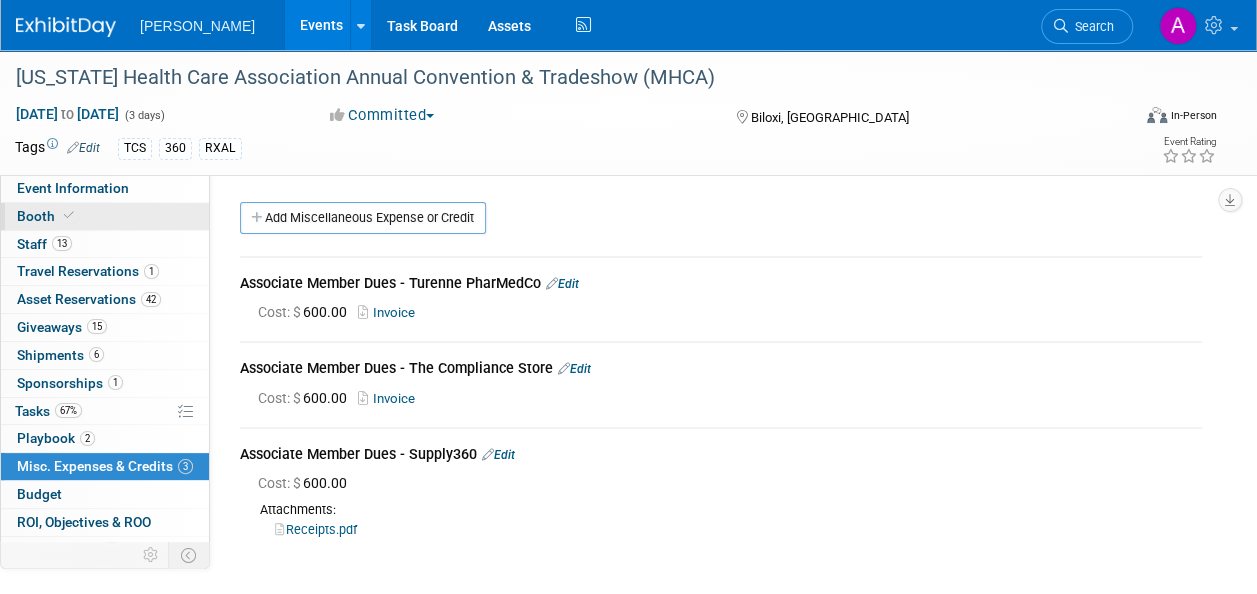click at bounding box center [69, 215] 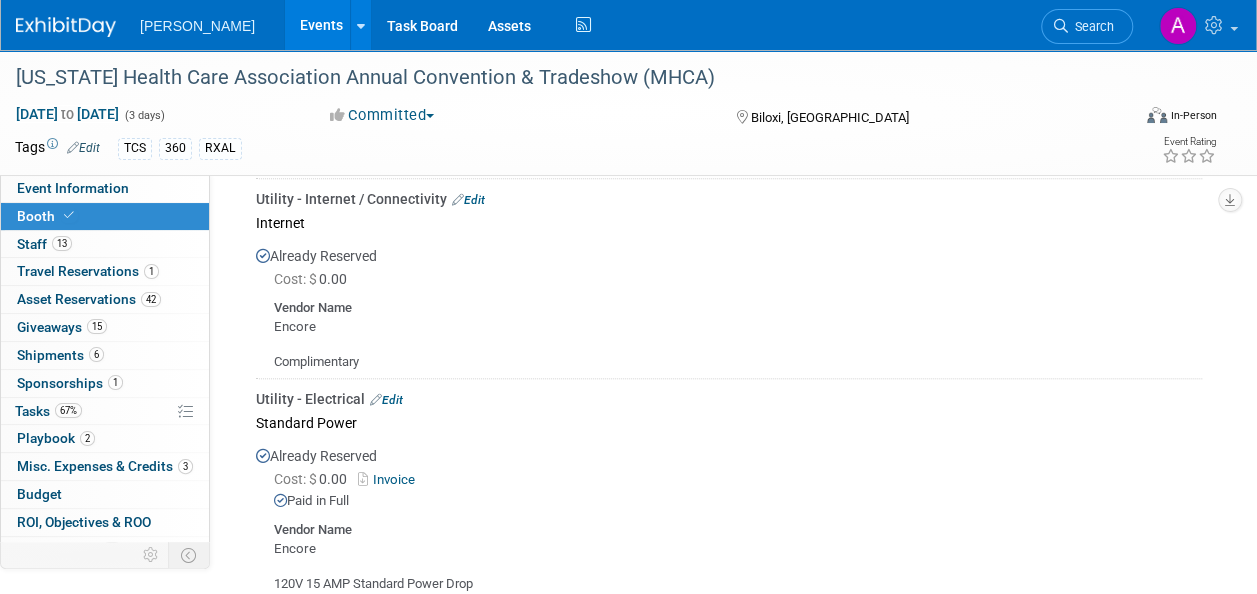 scroll, scrollTop: 900, scrollLeft: 0, axis: vertical 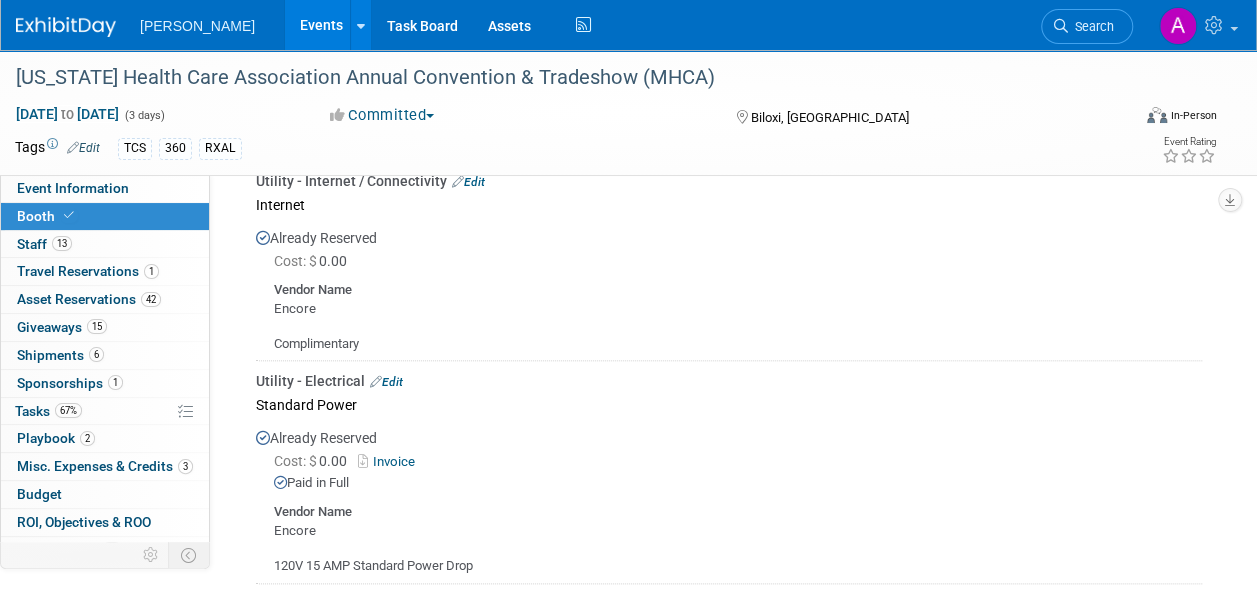 click on "Invoice" at bounding box center (390, 461) 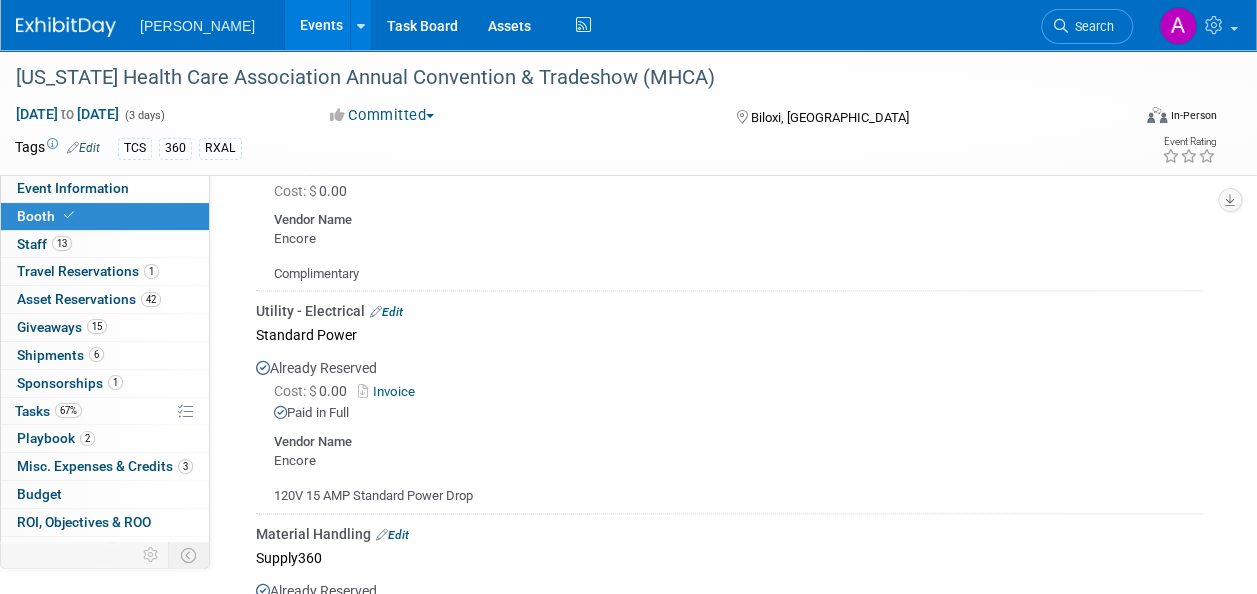 scroll, scrollTop: 1000, scrollLeft: 0, axis: vertical 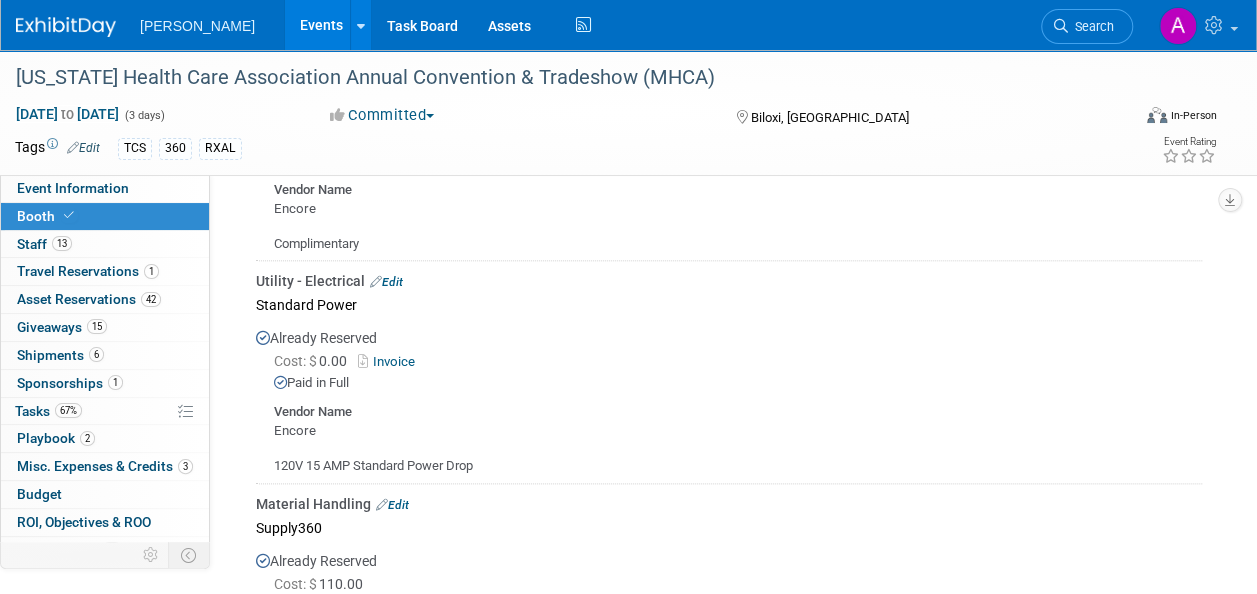 click on "Cost: $  0.00" at bounding box center [314, 361] 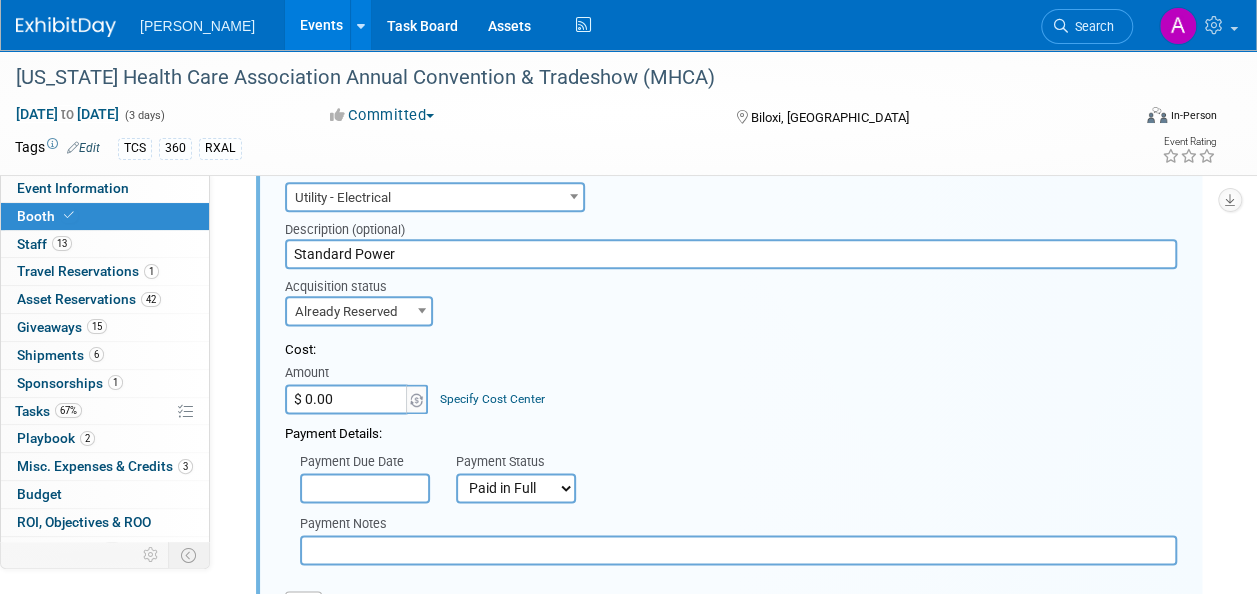 scroll, scrollTop: 1131, scrollLeft: 0, axis: vertical 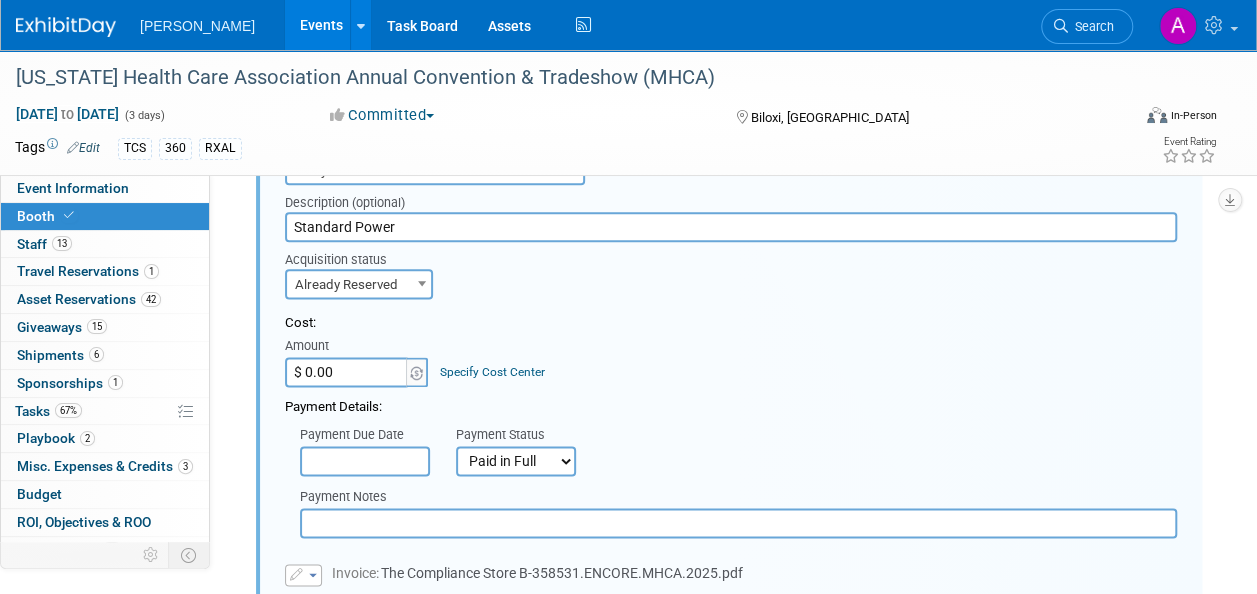 click on "$ 0.00" at bounding box center [347, 372] 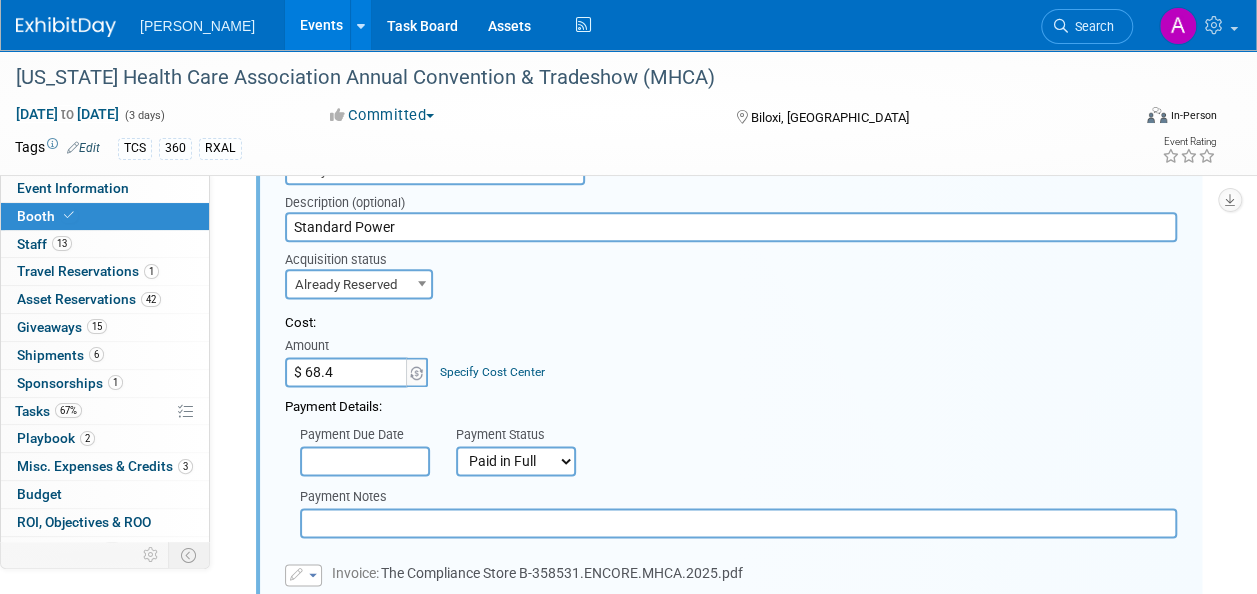 type on "$ 68.44" 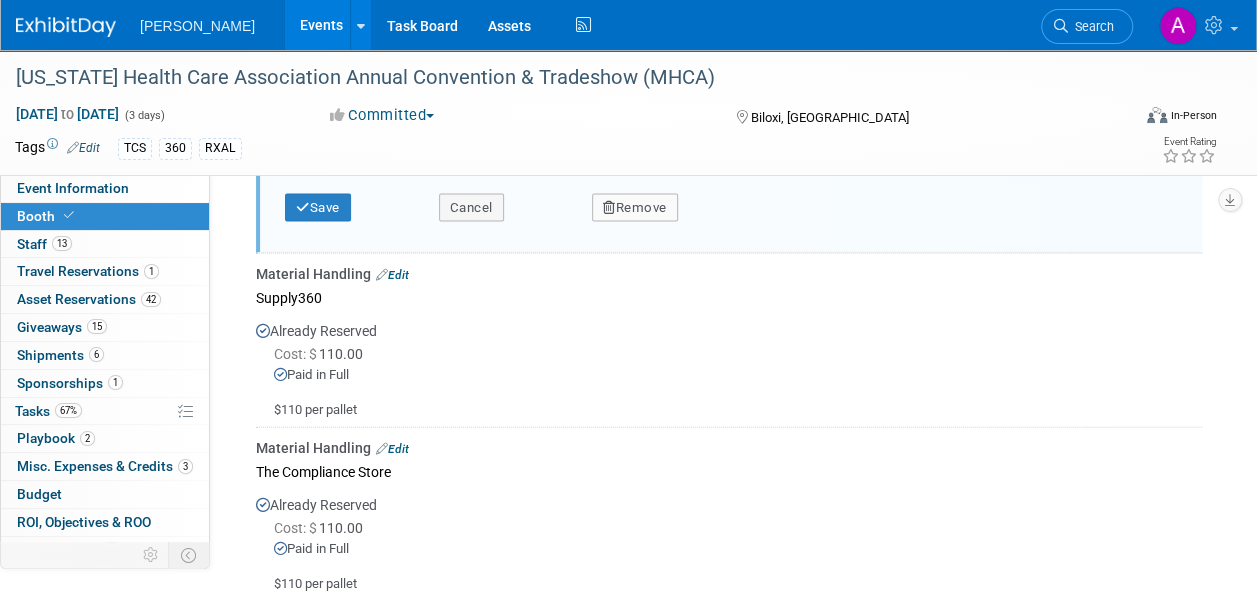 scroll, scrollTop: 2131, scrollLeft: 0, axis: vertical 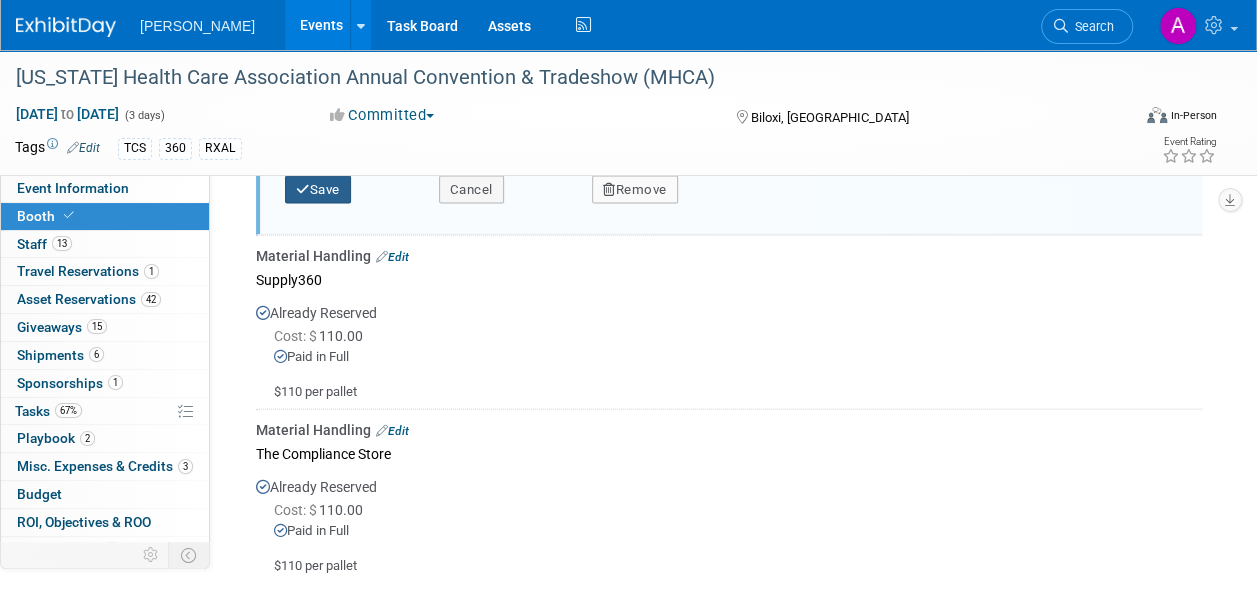 click on "Save" at bounding box center (318, 190) 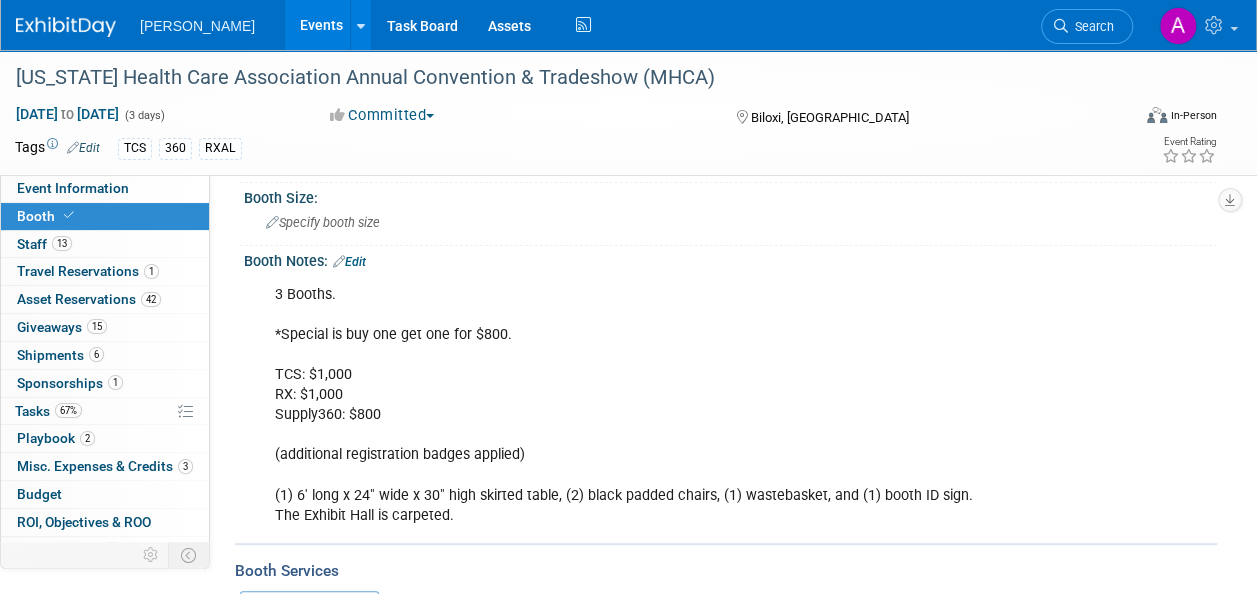 scroll, scrollTop: 0, scrollLeft: 0, axis: both 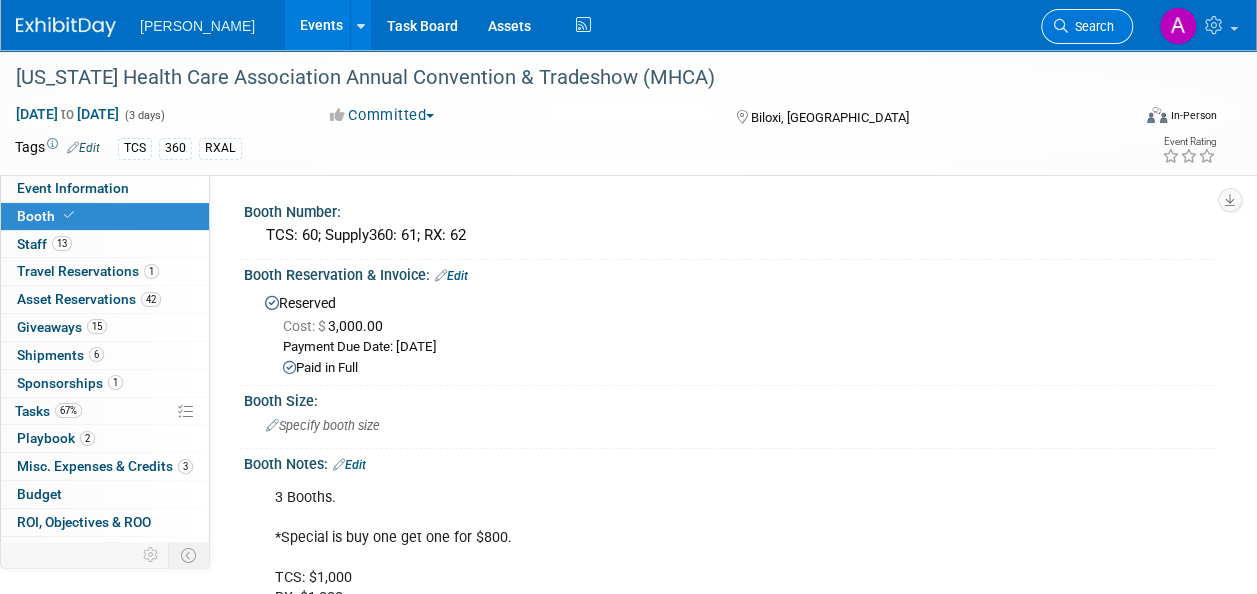 click on "Search" at bounding box center [1091, 26] 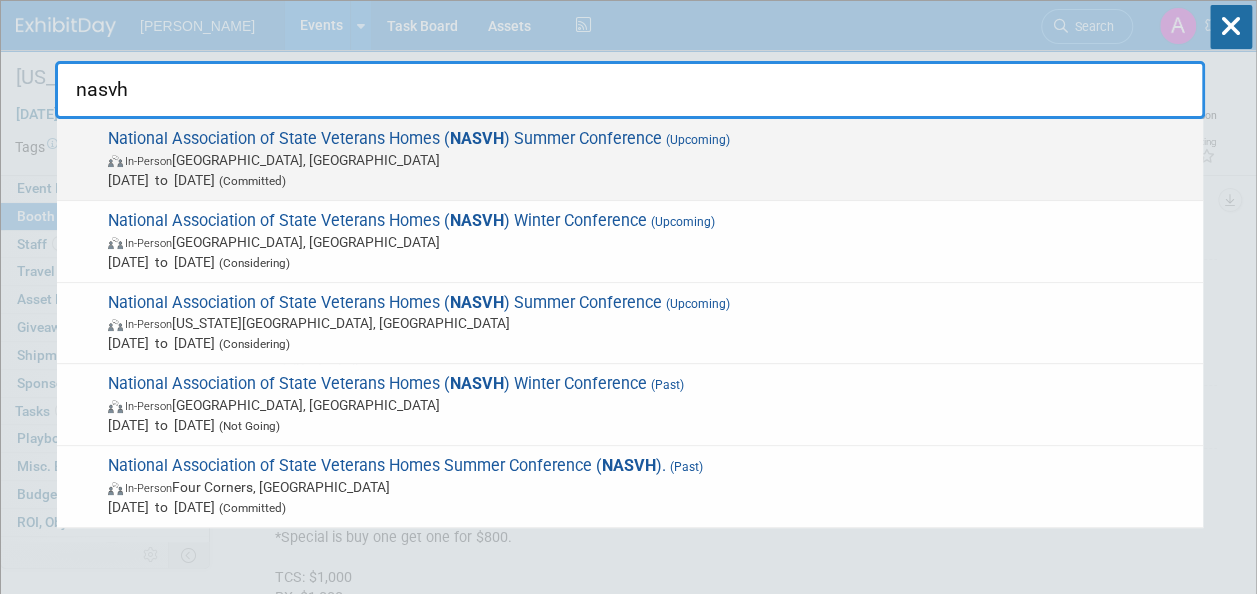 type on "nasvh" 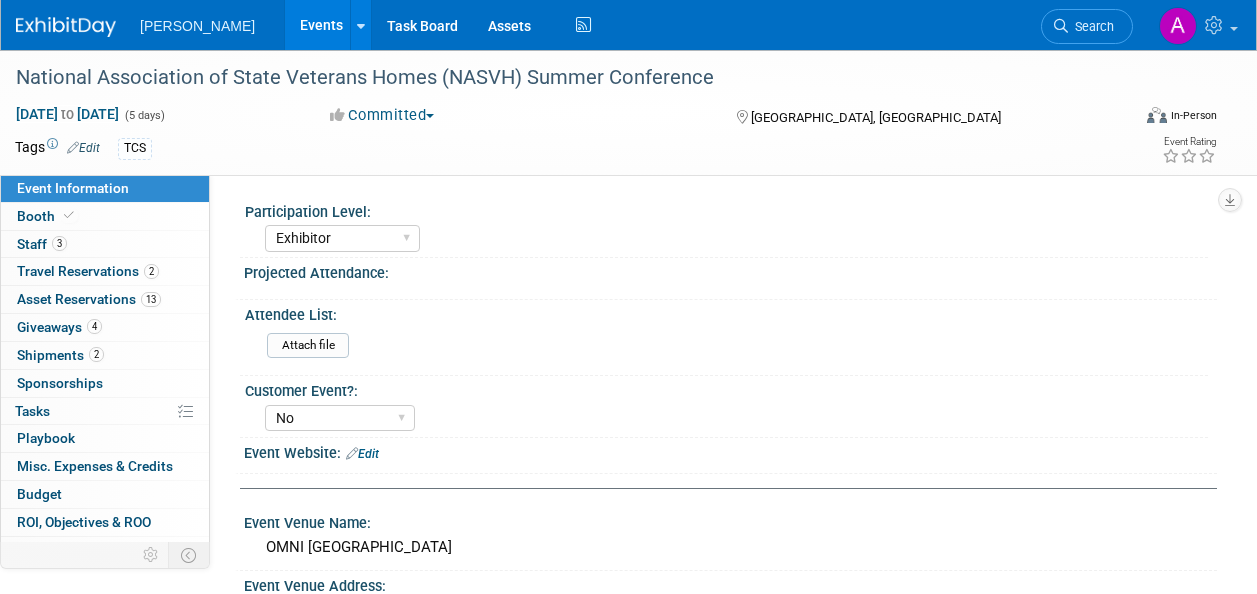 select on "Exhibitor" 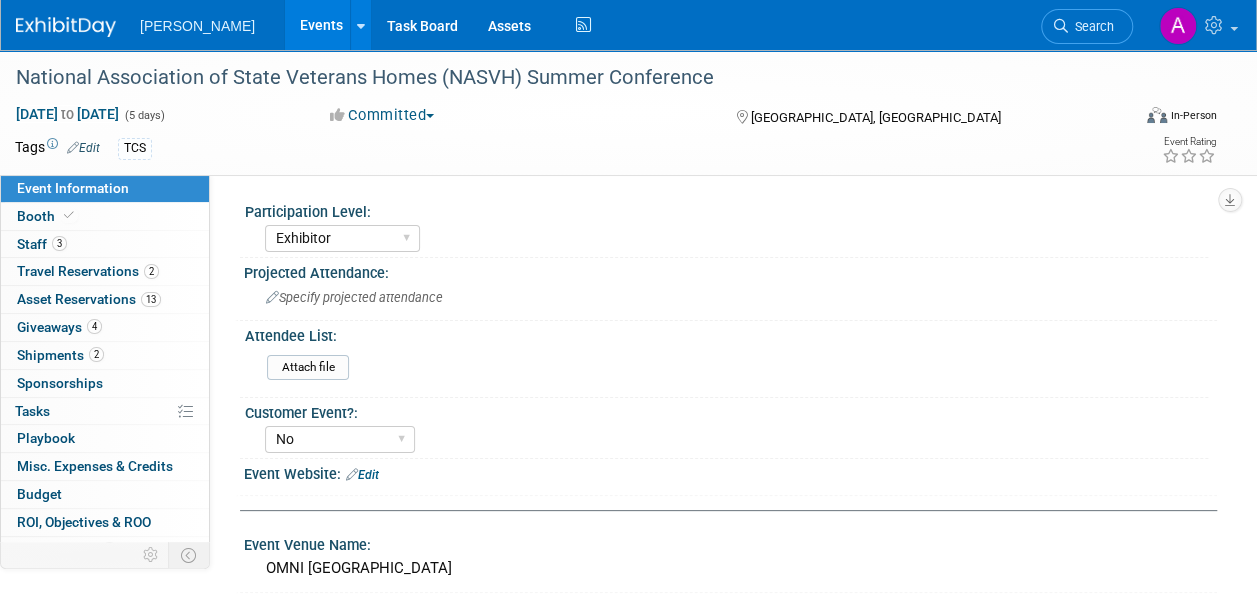 scroll, scrollTop: 0, scrollLeft: 0, axis: both 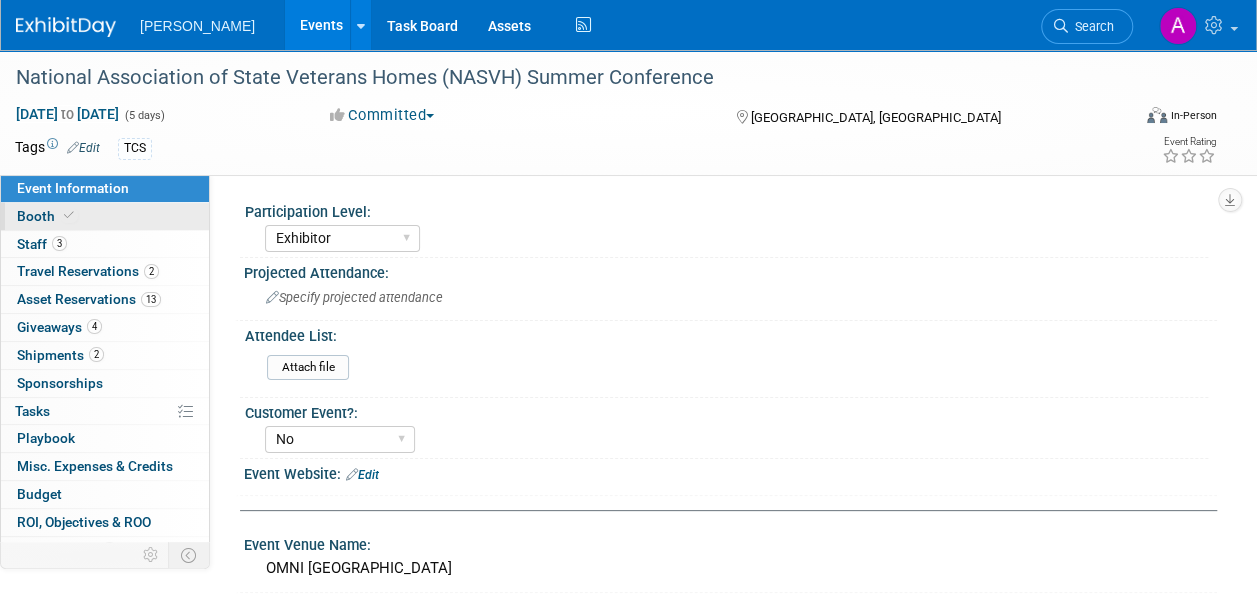 click on "Booth" at bounding box center [105, 216] 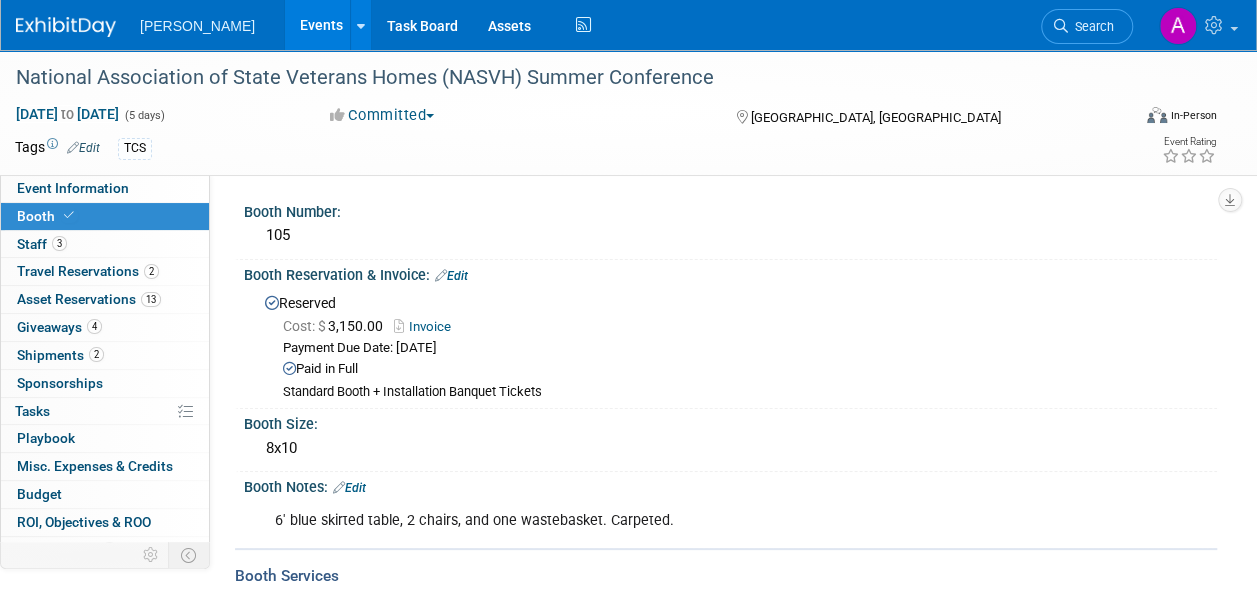 click on "Invoice" at bounding box center [427, 326] 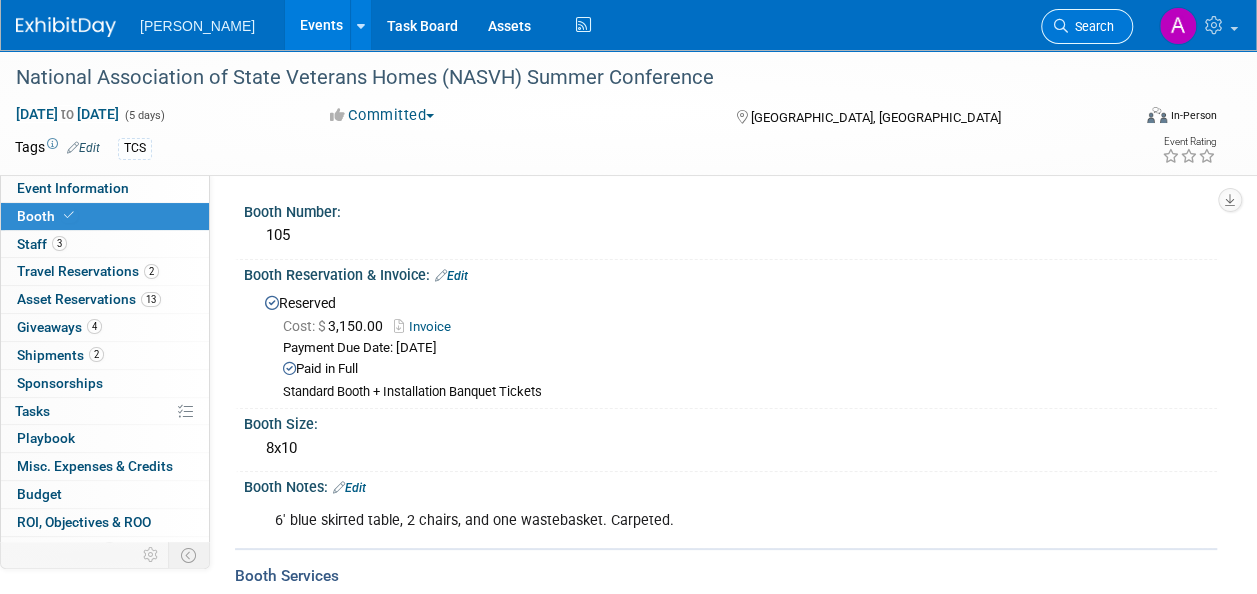 click on "Search" at bounding box center [1091, 26] 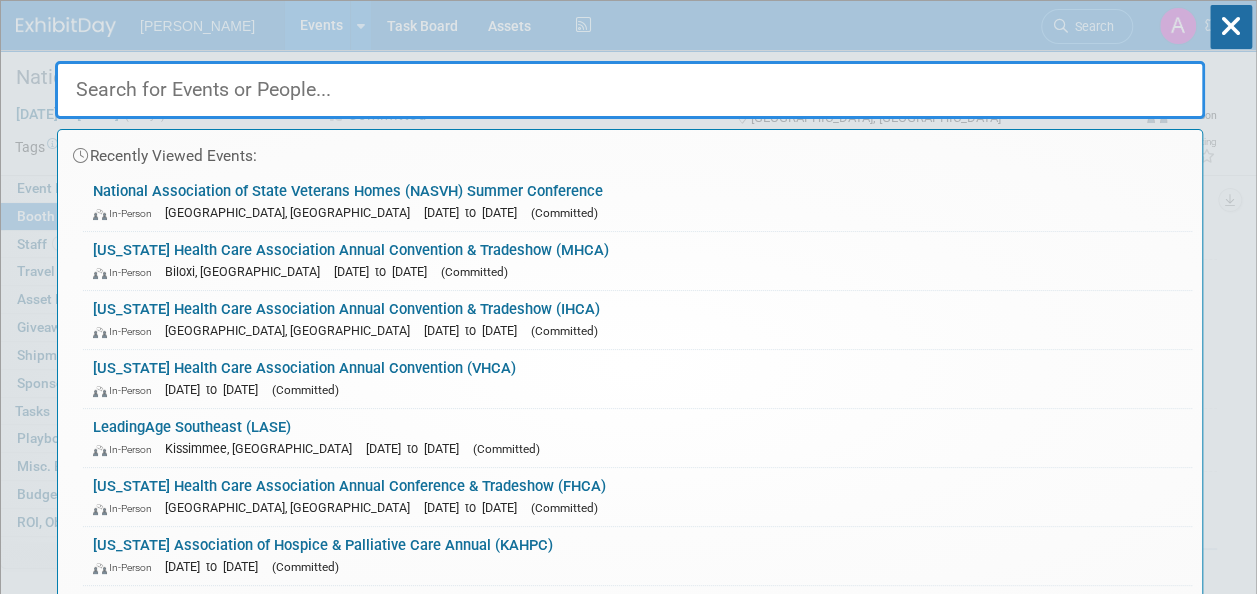 click at bounding box center (630, 90) 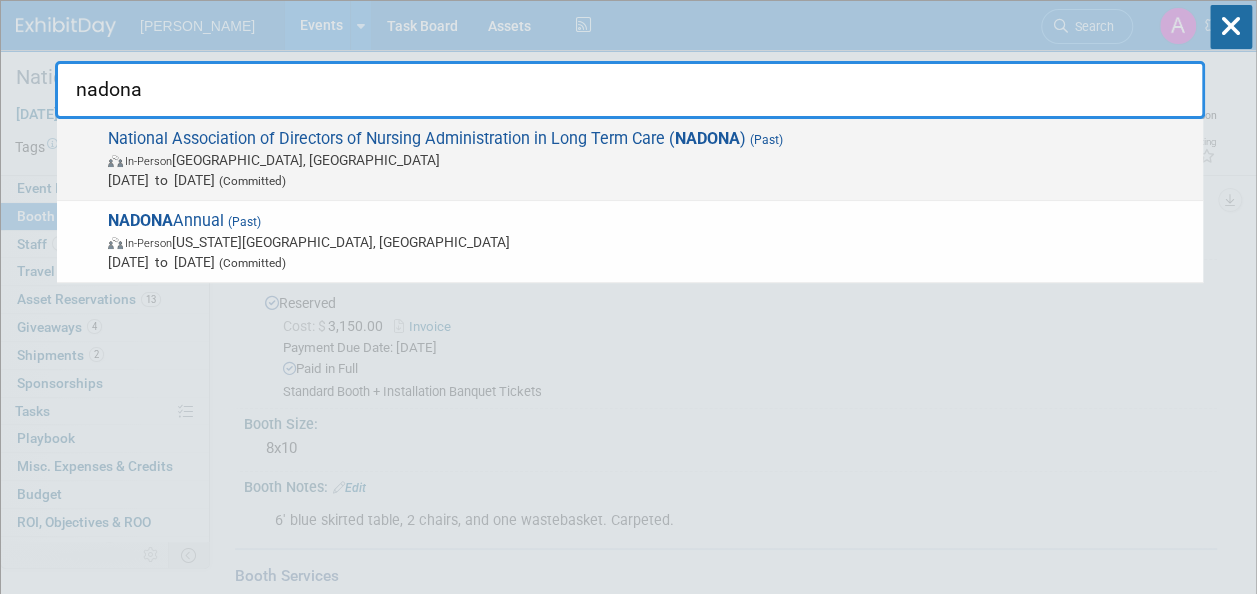 type on "nadona" 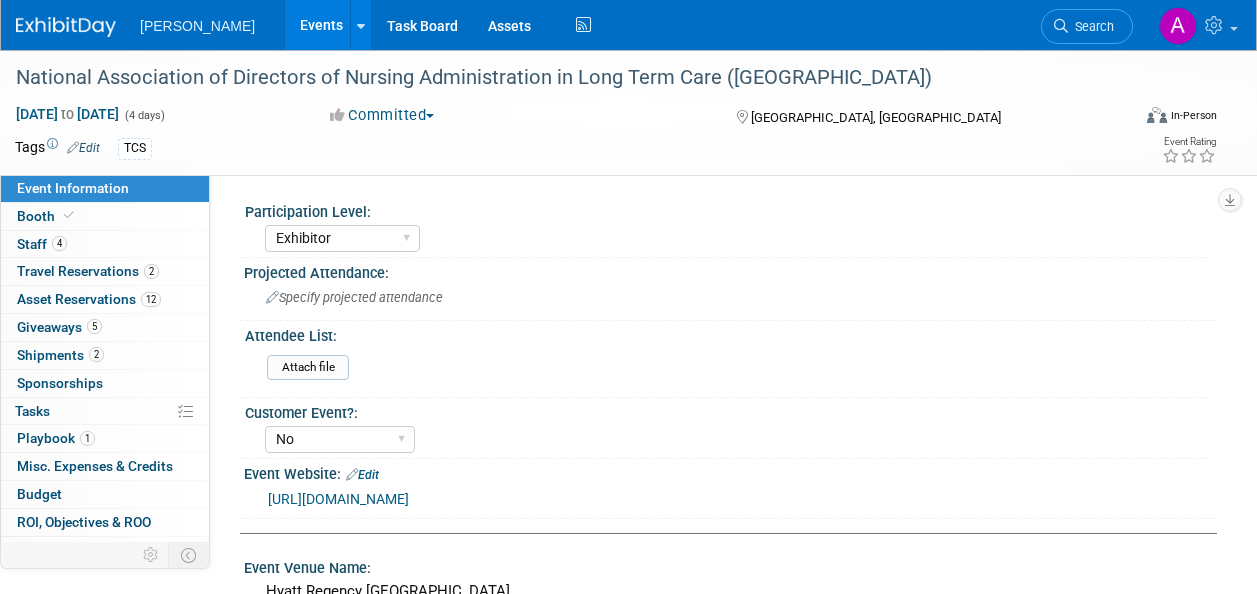 select on "Exhibitor" 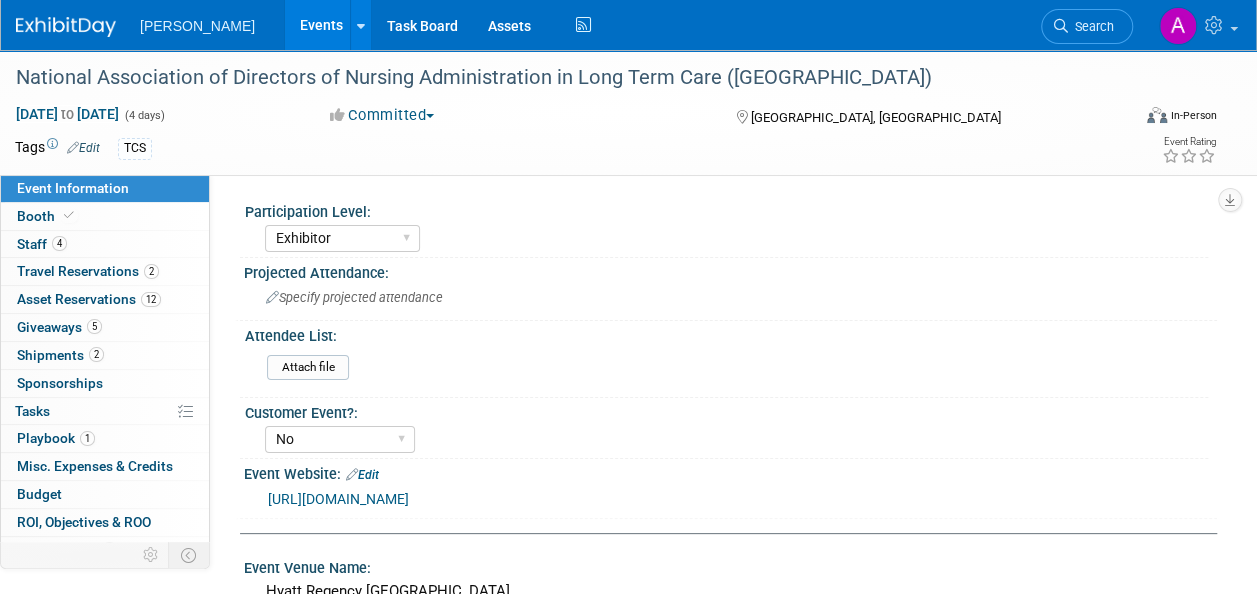 scroll, scrollTop: 0, scrollLeft: 0, axis: both 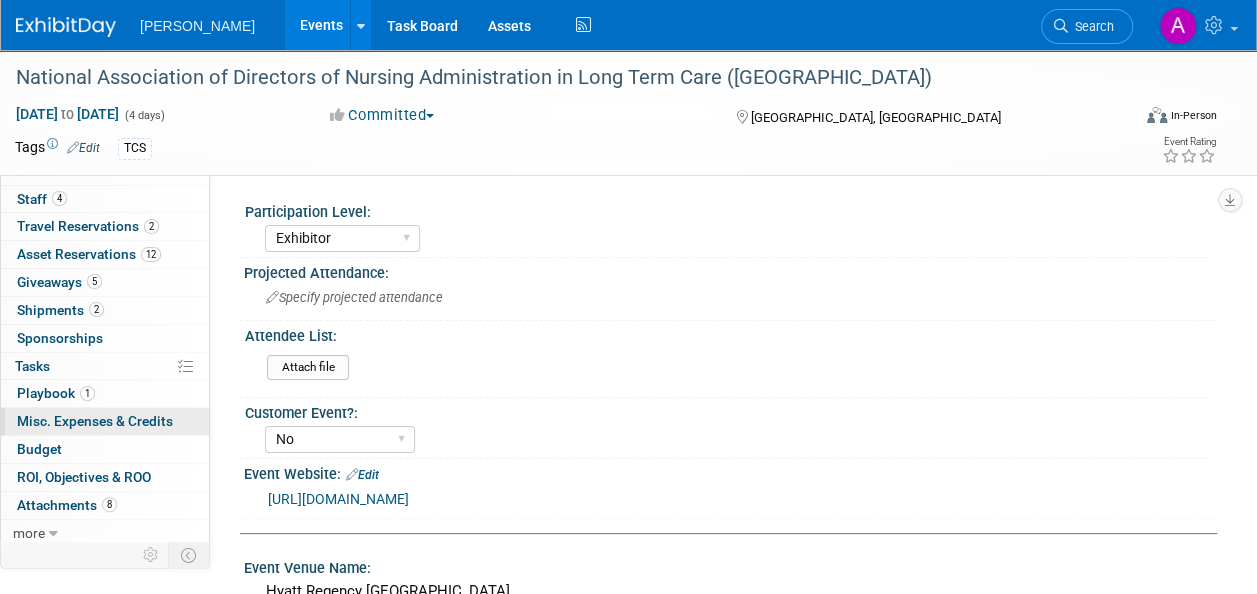 click on "Misc. Expenses & Credits 0" at bounding box center (95, 421) 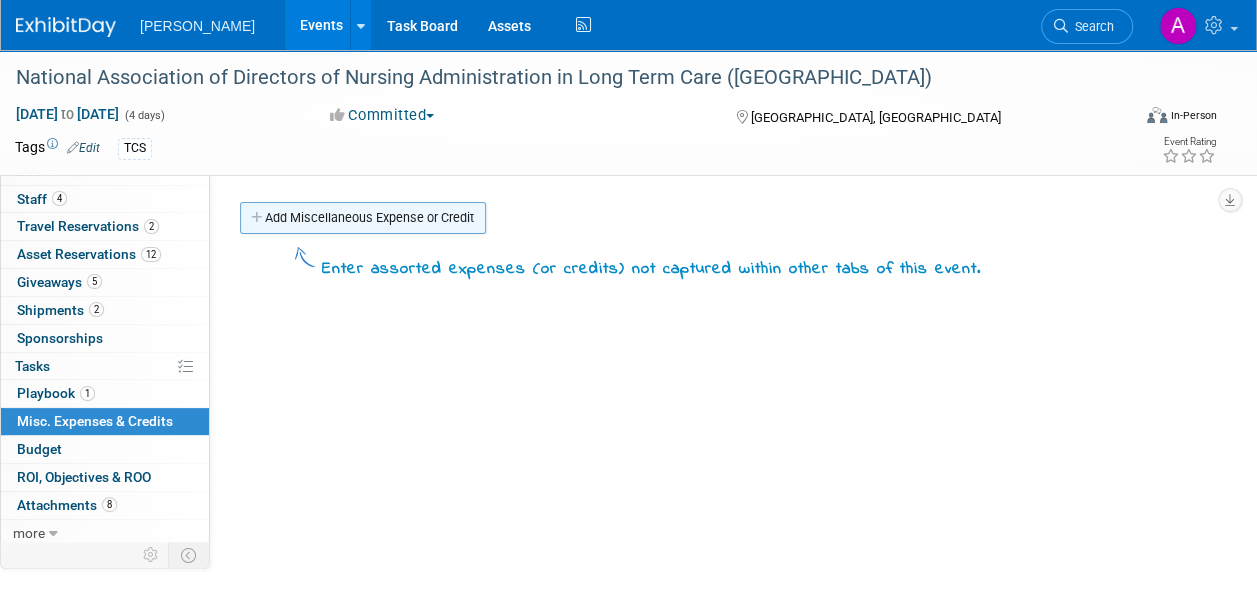 click on "Add Miscellaneous Expense or Credit" at bounding box center (363, 218) 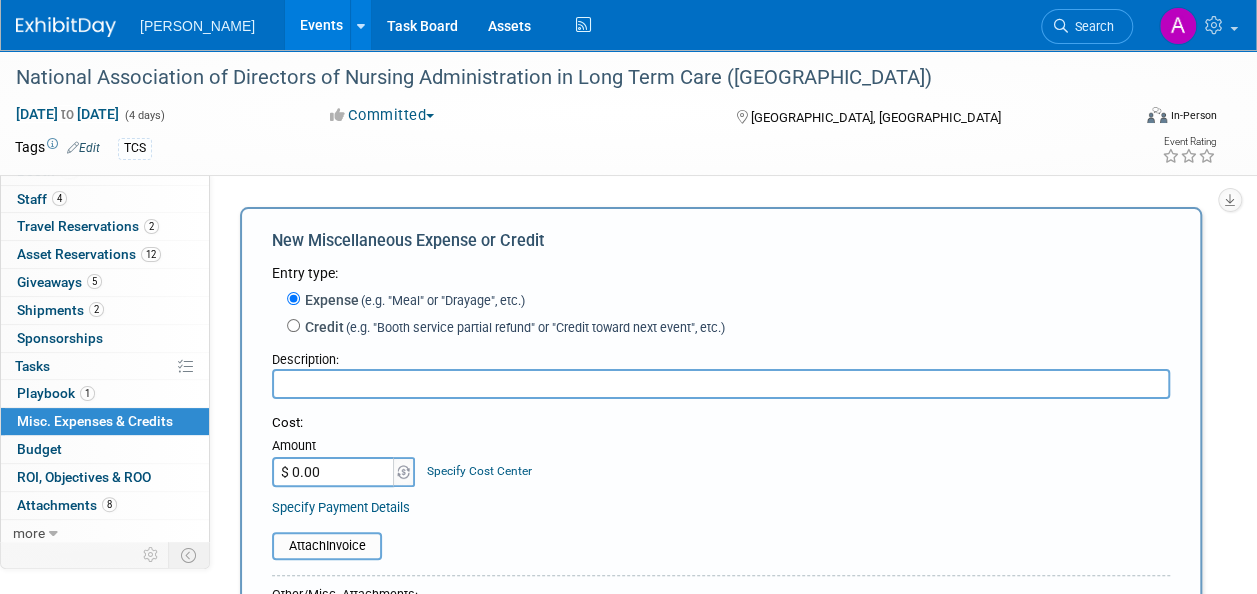 scroll, scrollTop: 0, scrollLeft: 0, axis: both 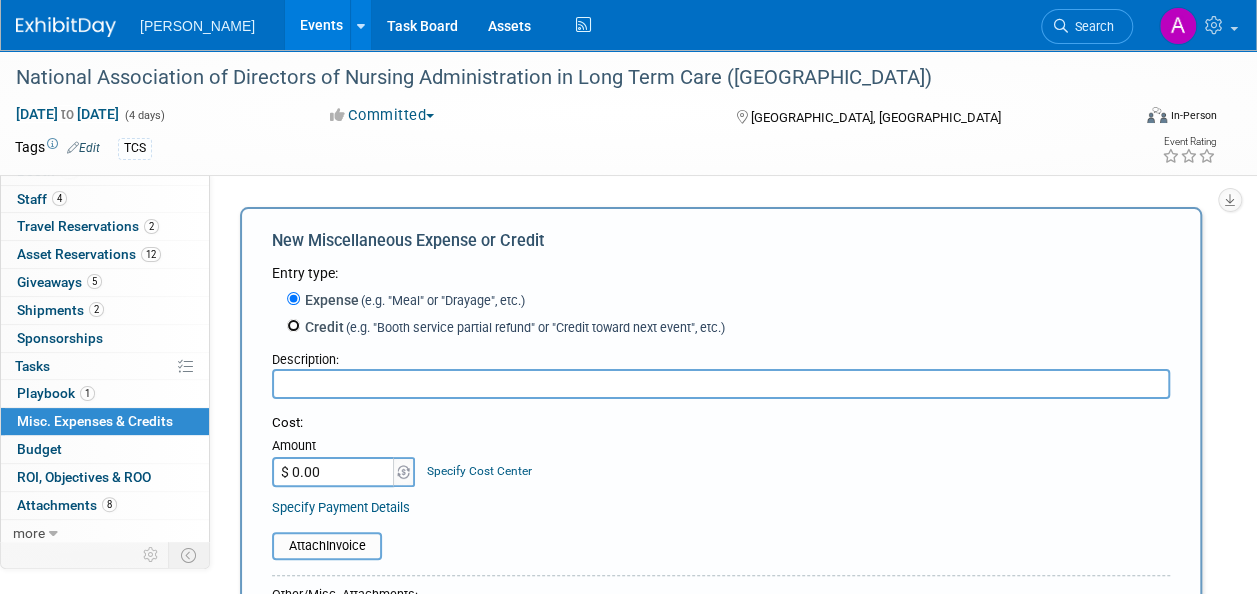 click on "Credit  (e.g. "Booth service partial refund" or "Credit toward next event", etc.)" at bounding box center [293, 325] 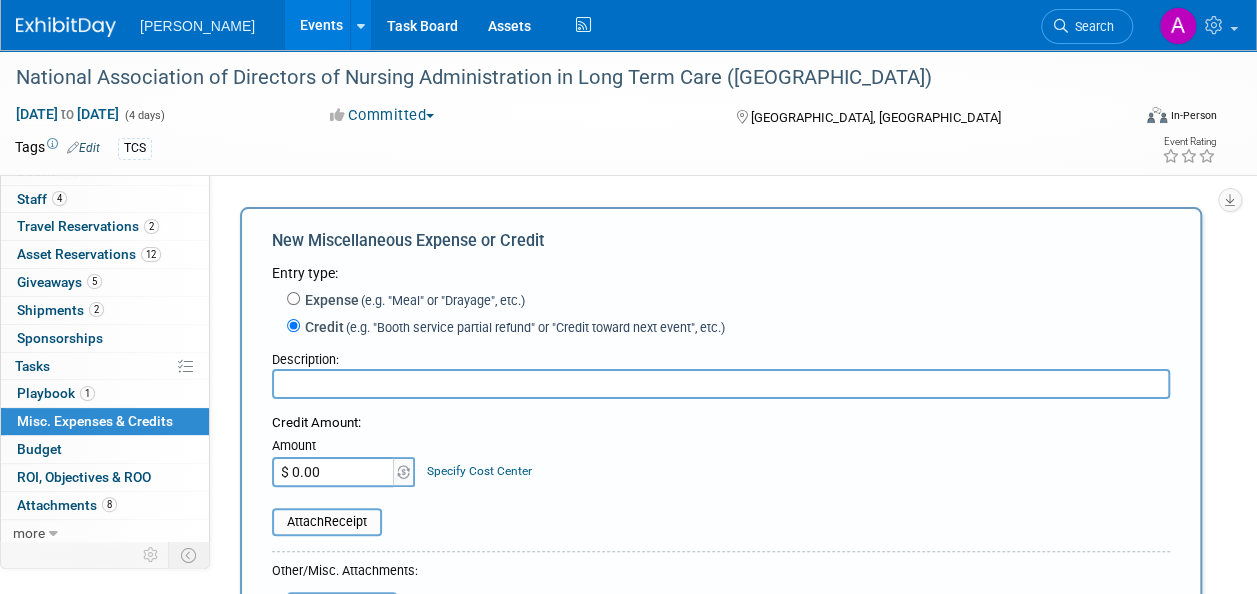 click at bounding box center [721, 384] 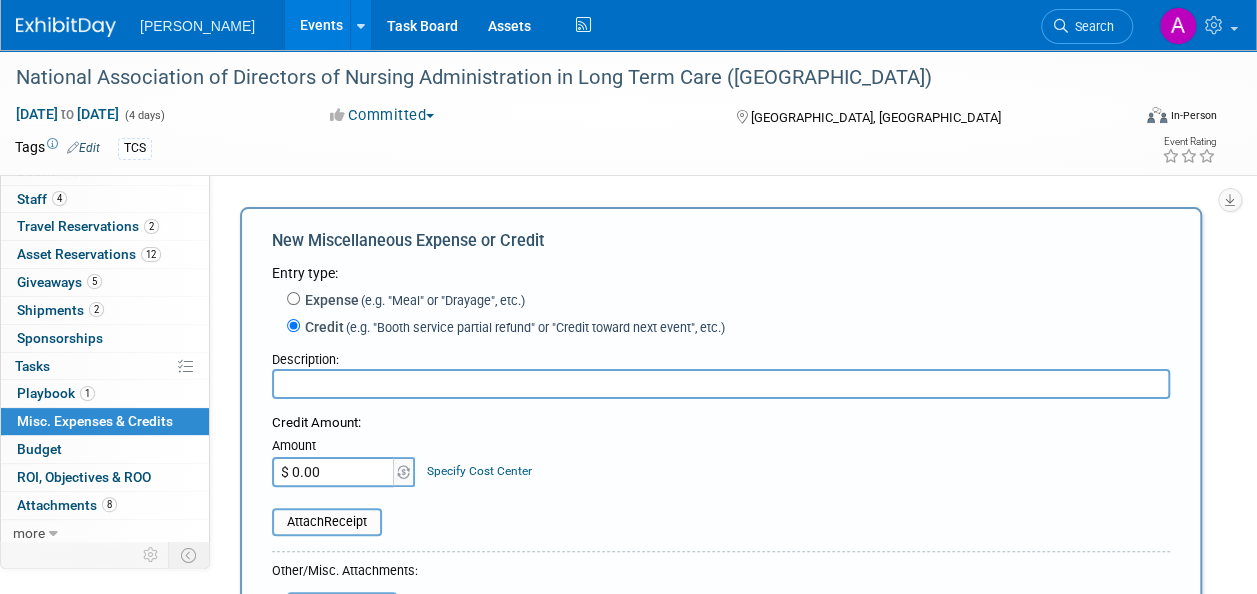 click on "Entry type:
Expense  (e.g. "Meal" or "Drayage", etc.)
Credit  (e.g. "Booth service partial refund" or "Credit toward next event", etc.)
Description:
Credit Amount:
$ 0.00" at bounding box center (721, 546) 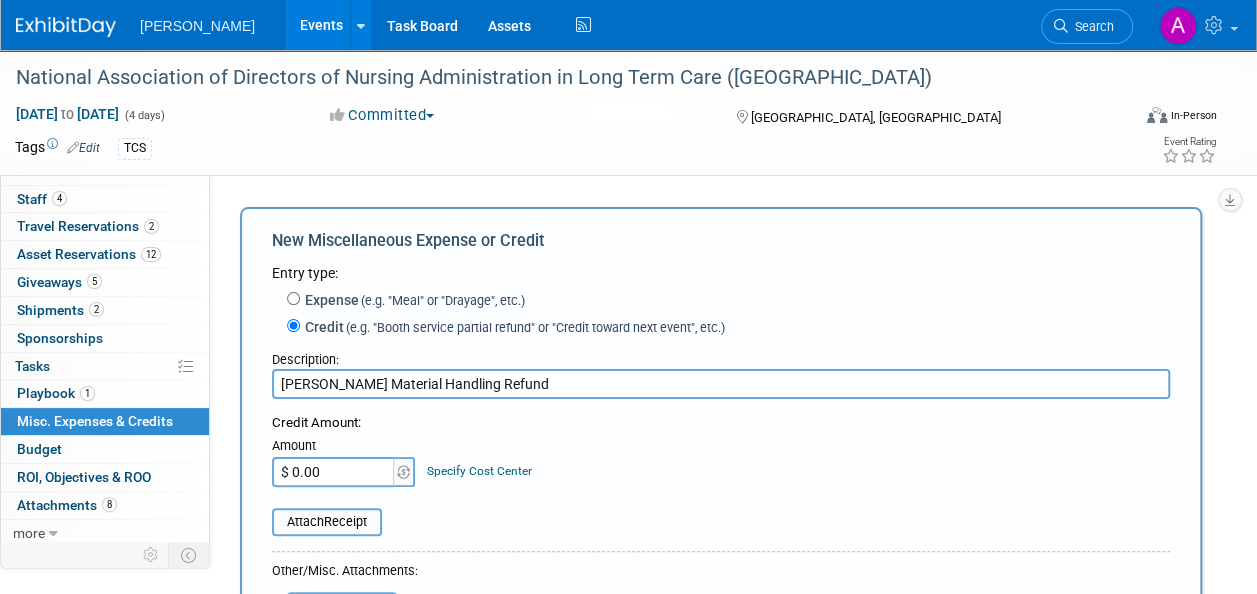 type on "Shepard Material Handling Refund" 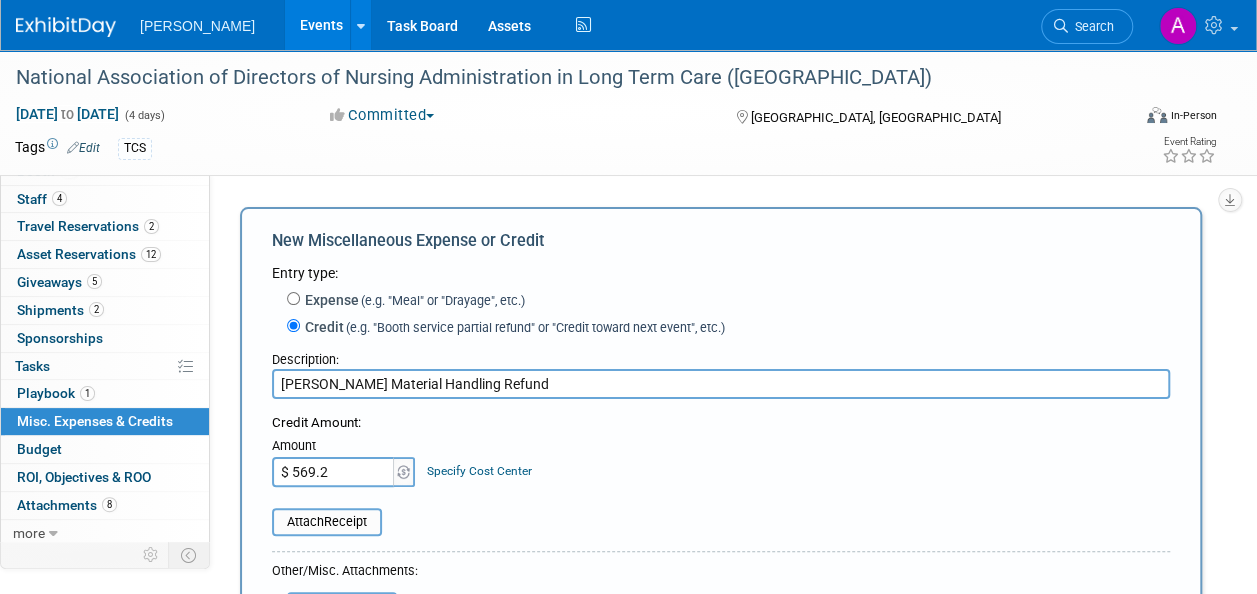 type on "$ 569.25" 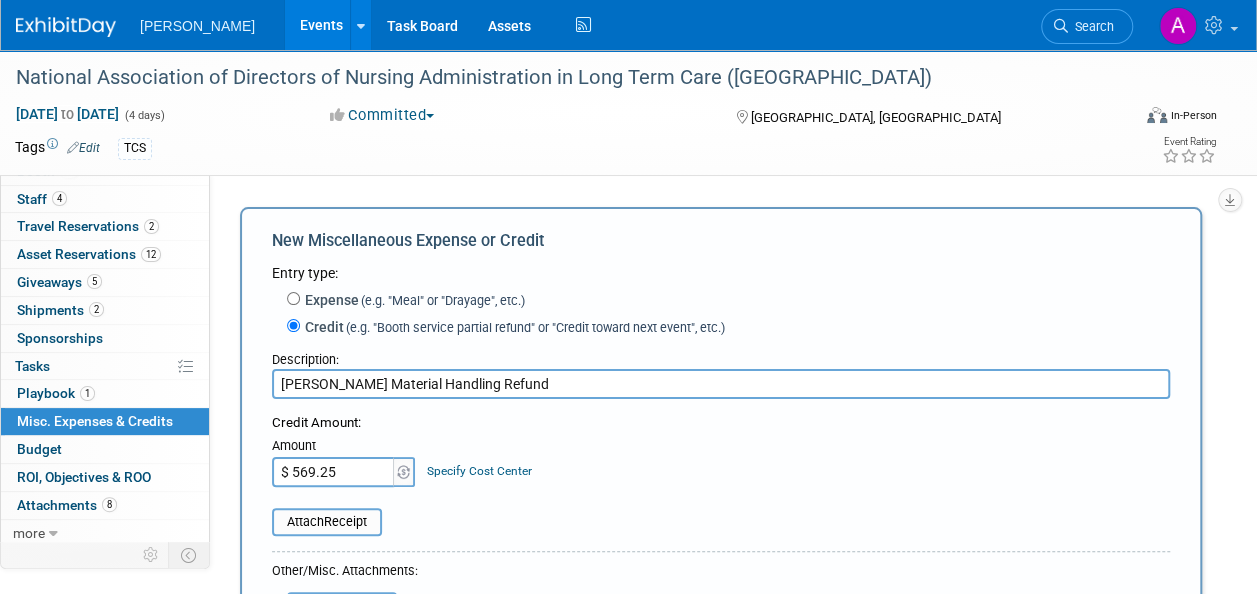 click on "Credit Amount:
Amount
$ 569.25
Specify Cost Center
Cost Center
-- Not Specified --
+ Split Amount (charge to additional cost centers)" at bounding box center (721, 450) 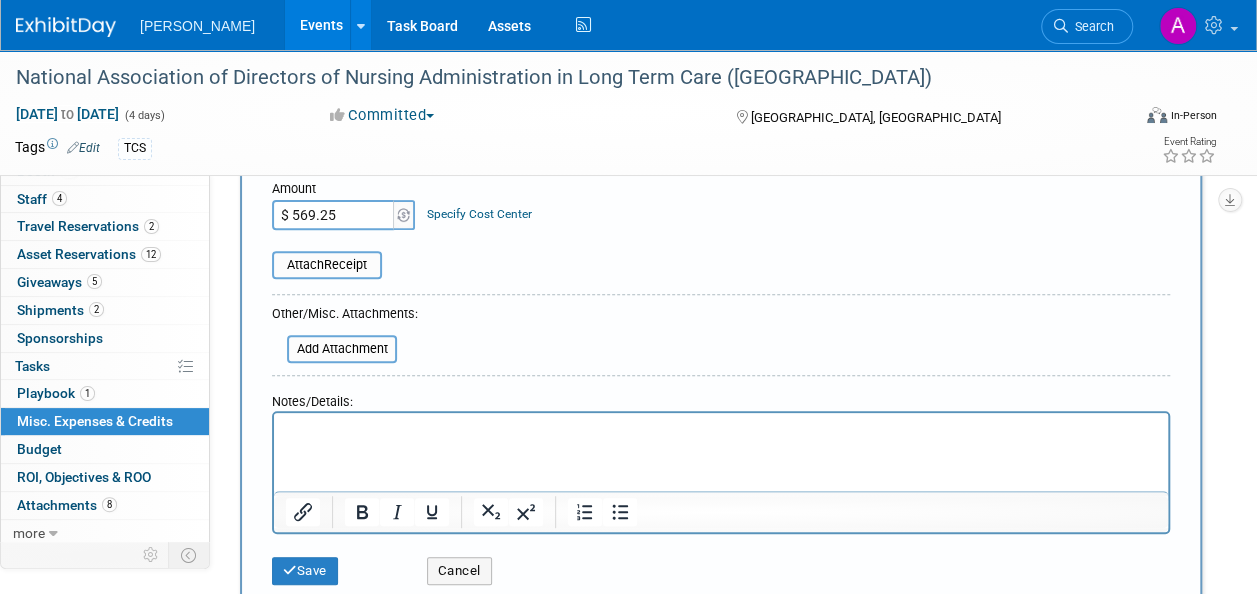 scroll, scrollTop: 300, scrollLeft: 0, axis: vertical 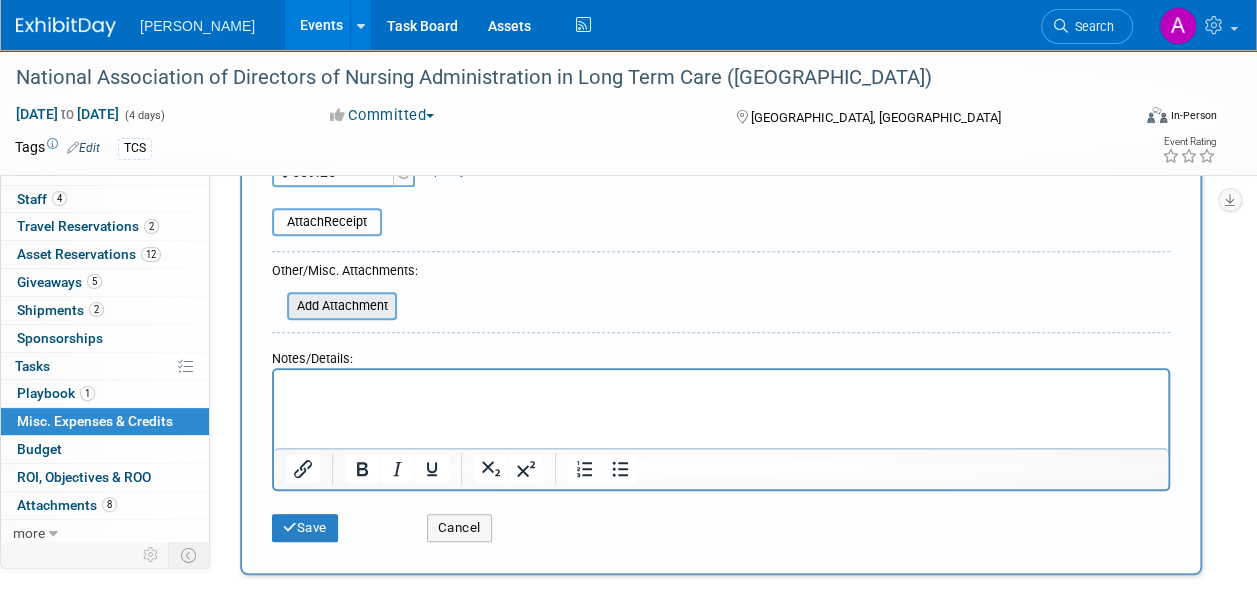 click at bounding box center [276, 306] 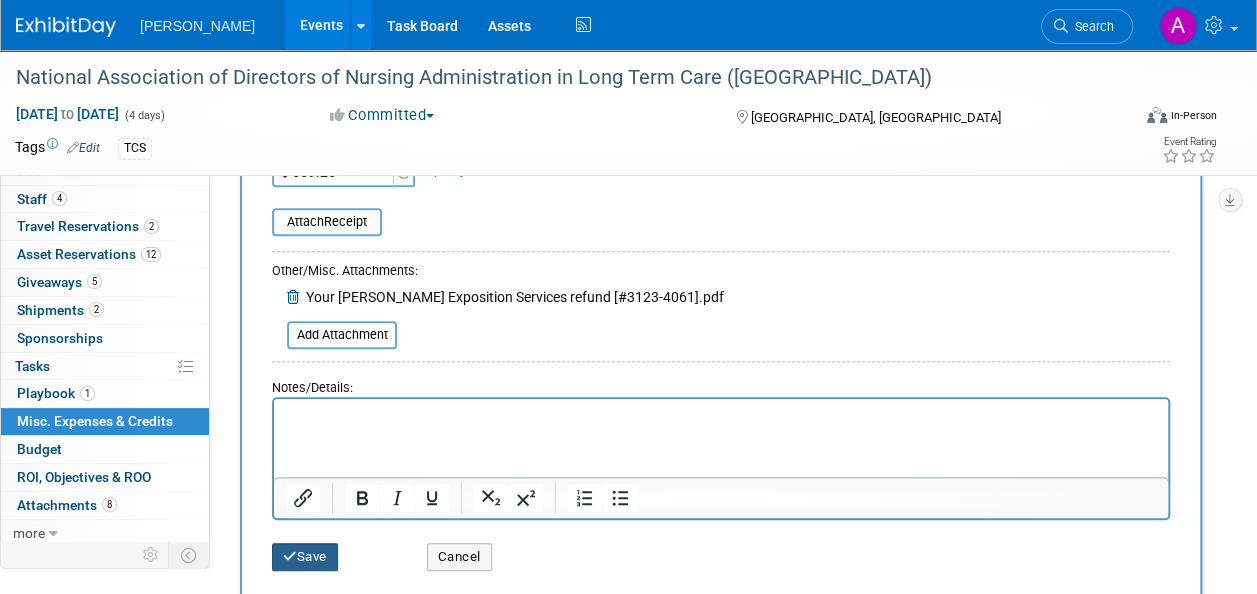 click on "Save" at bounding box center (305, 557) 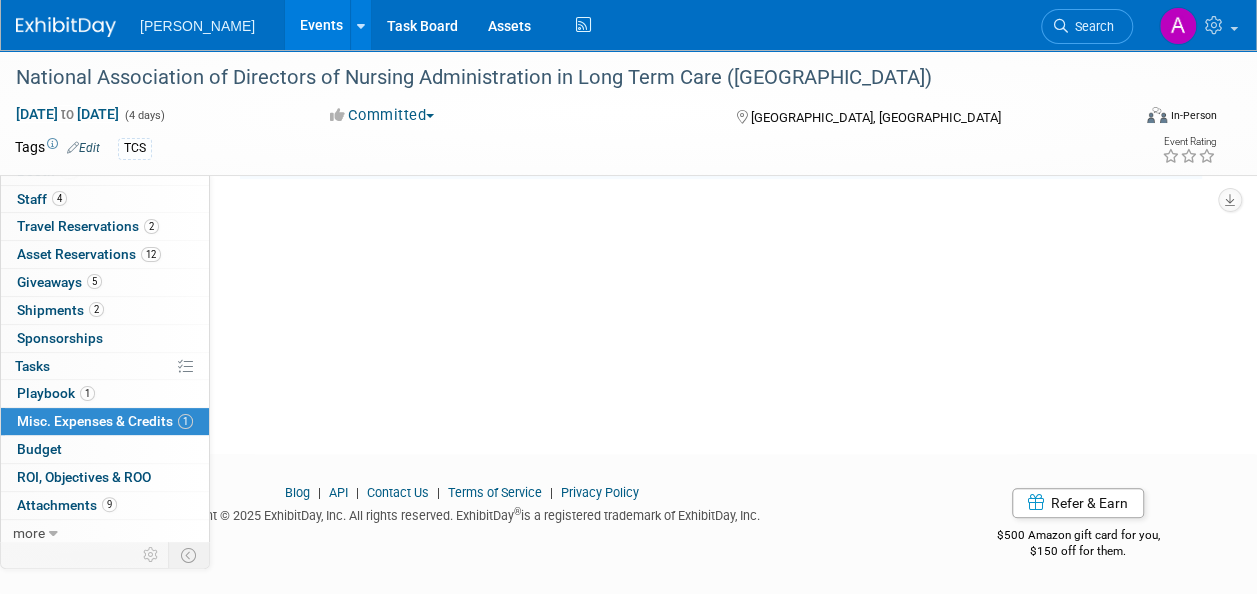 scroll, scrollTop: 44, scrollLeft: 0, axis: vertical 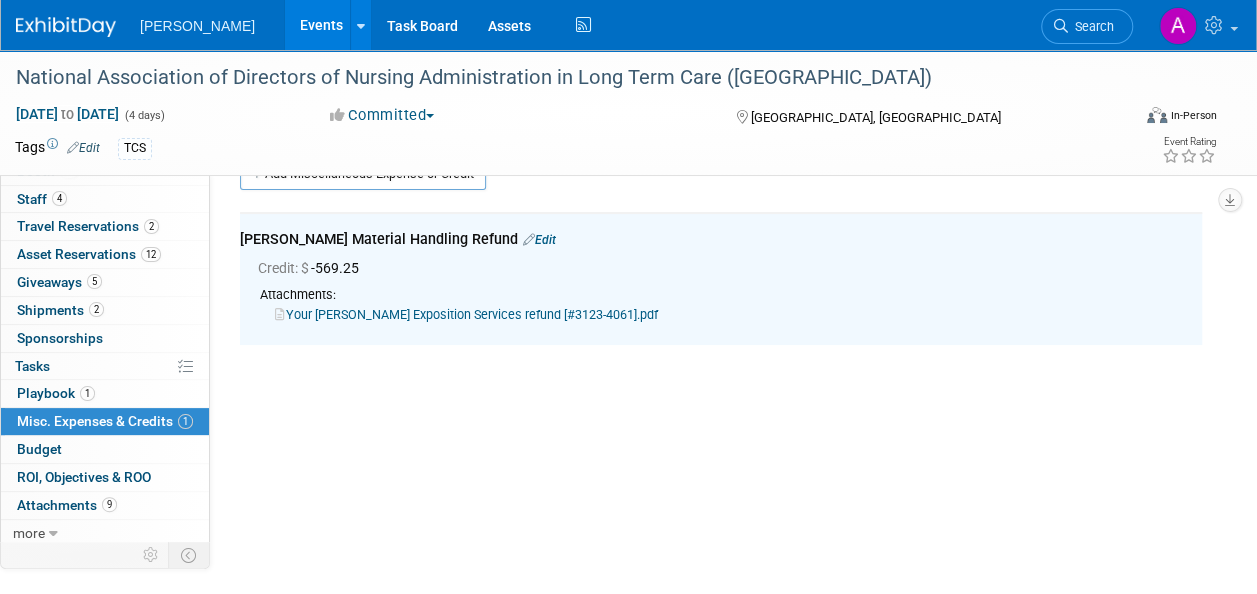 click on "Your Shepard Exposition Services refund [#3123-4061].pdf" at bounding box center [466, 314] 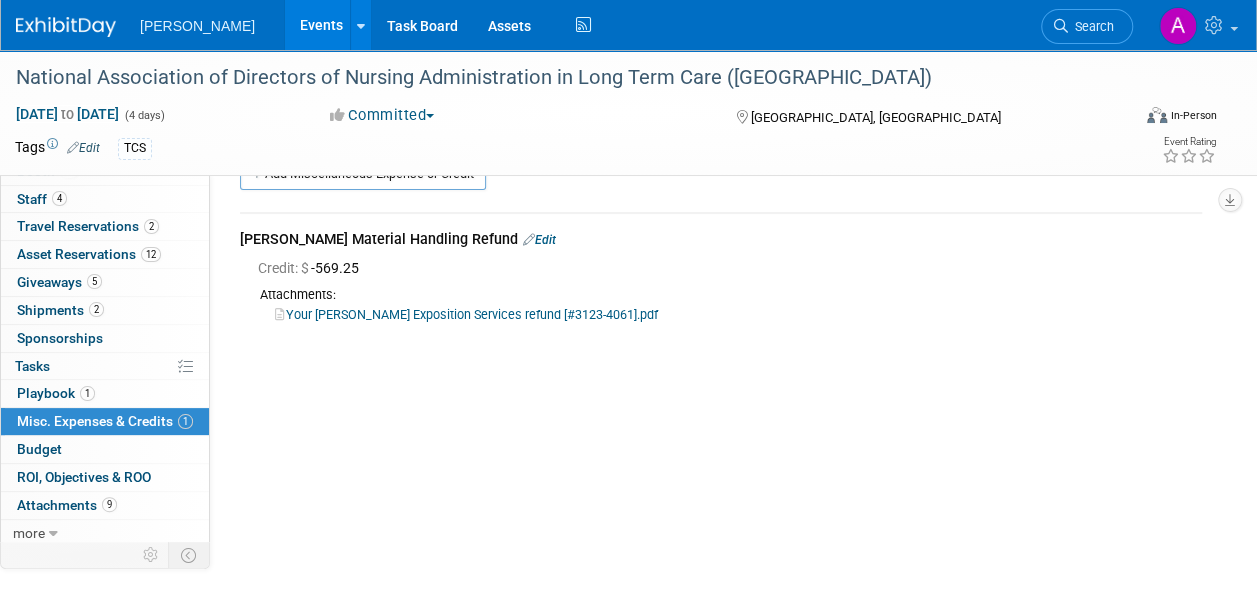 click on "Edit" at bounding box center [539, 240] 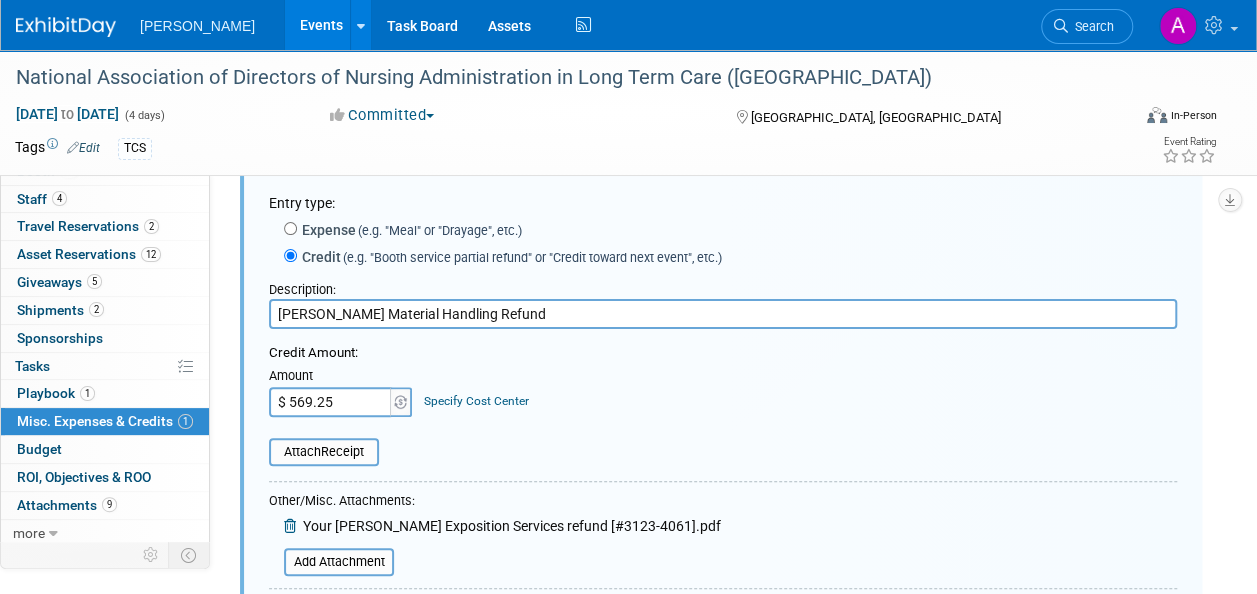 scroll, scrollTop: 129, scrollLeft: 0, axis: vertical 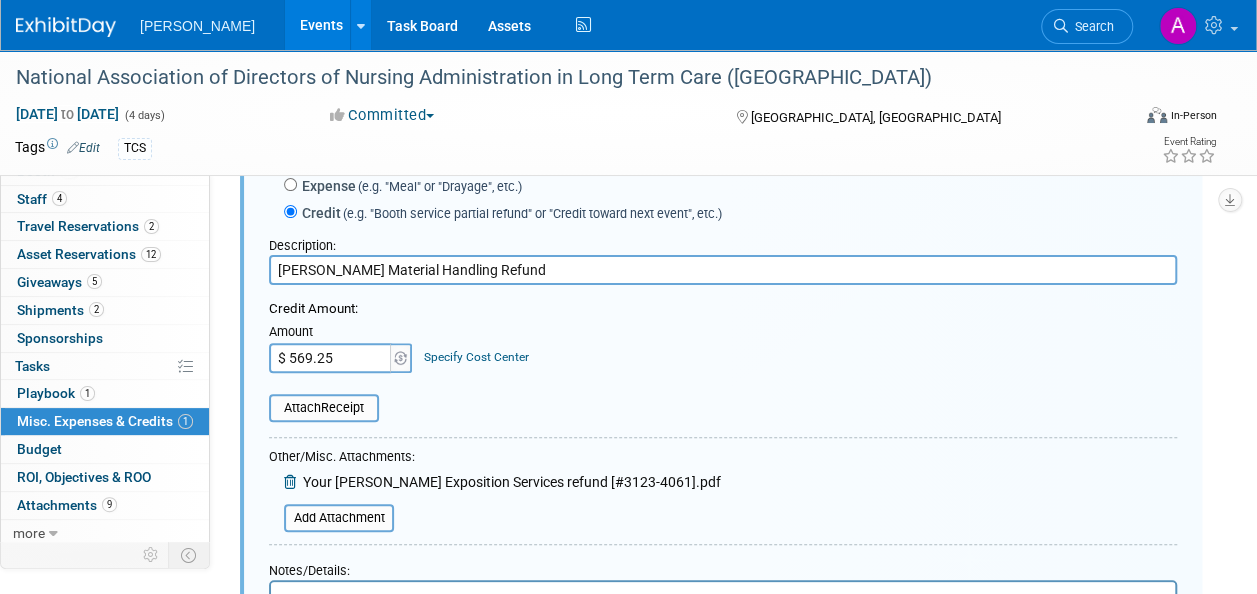 click at bounding box center (292, 482) 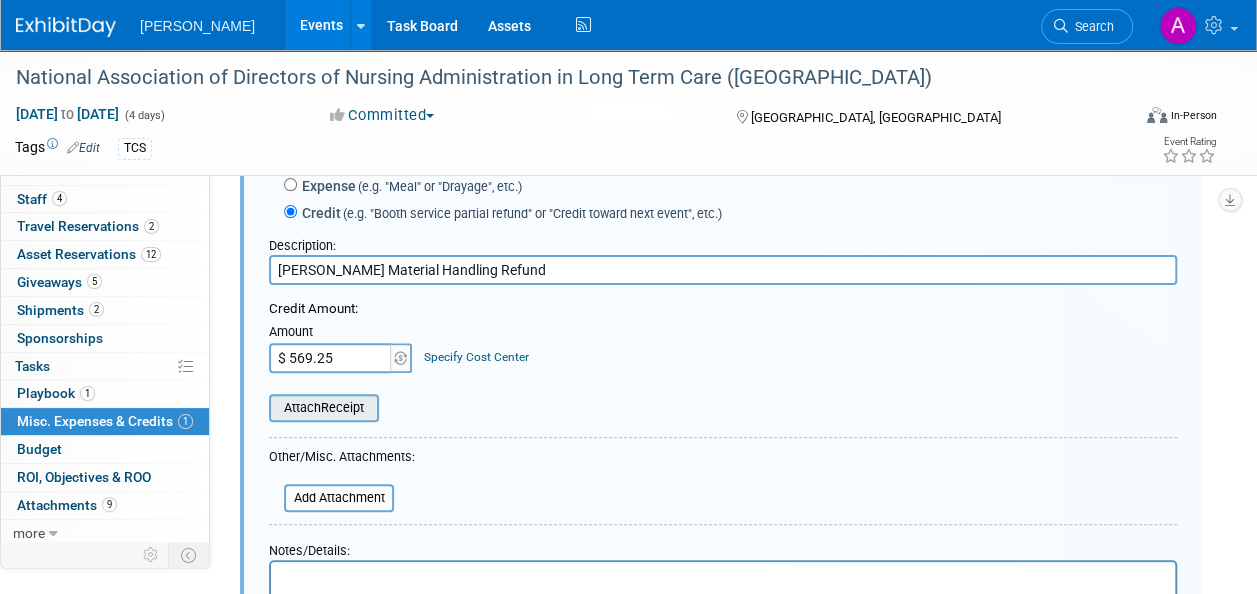 click at bounding box center (258, 408) 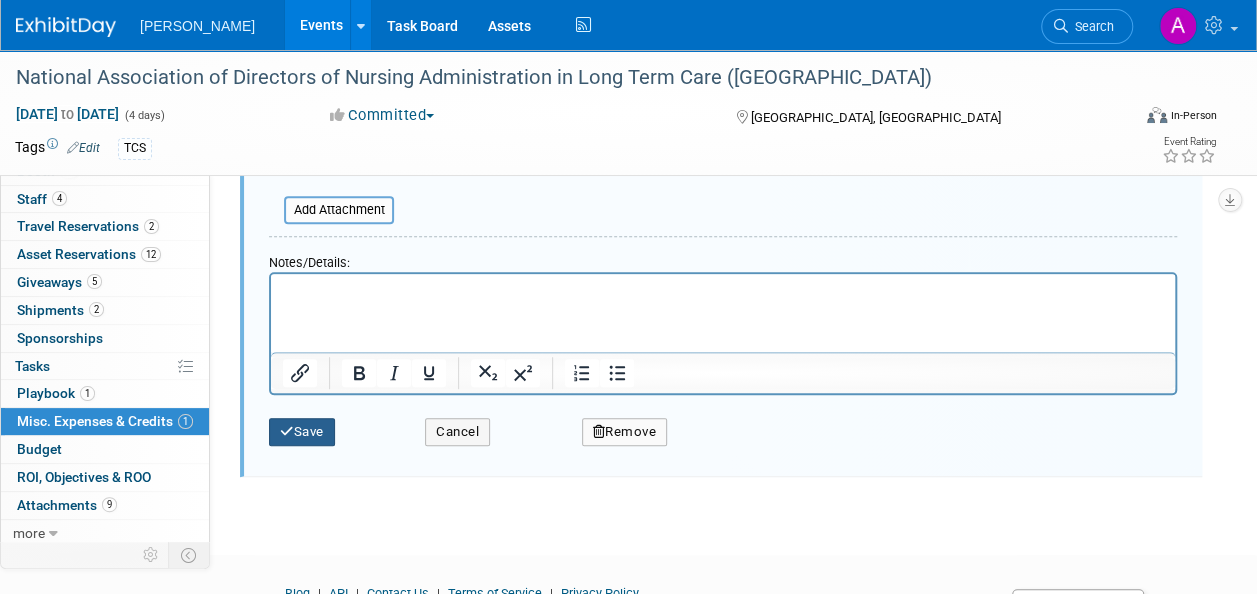 click on "Save" at bounding box center (302, 432) 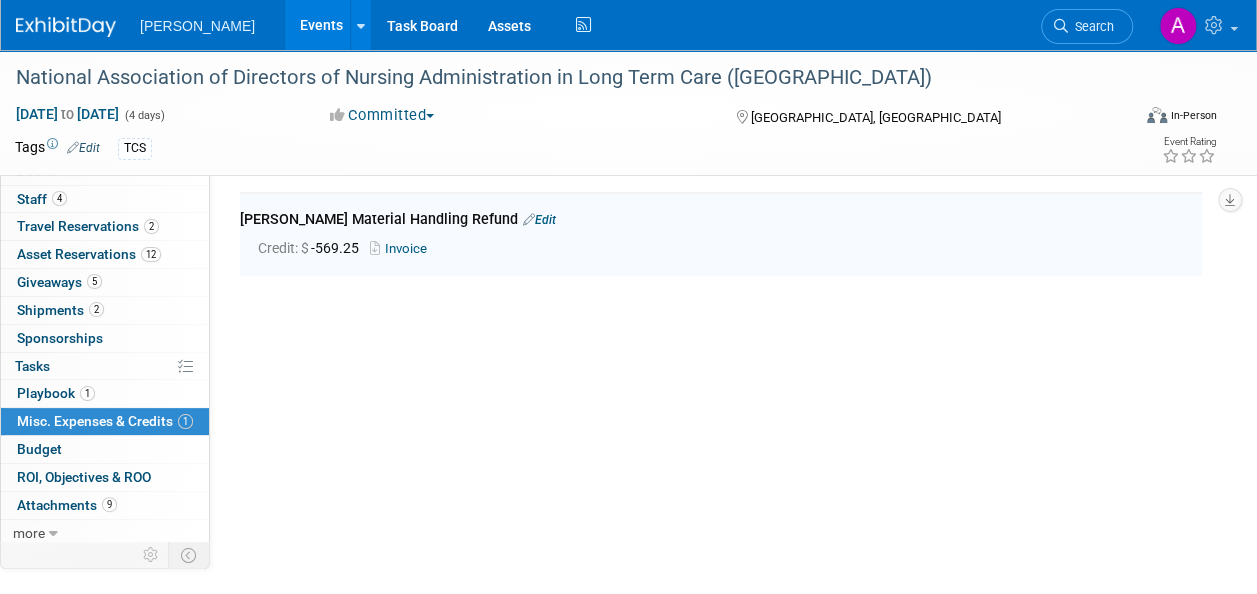 scroll, scrollTop: 29, scrollLeft: 0, axis: vertical 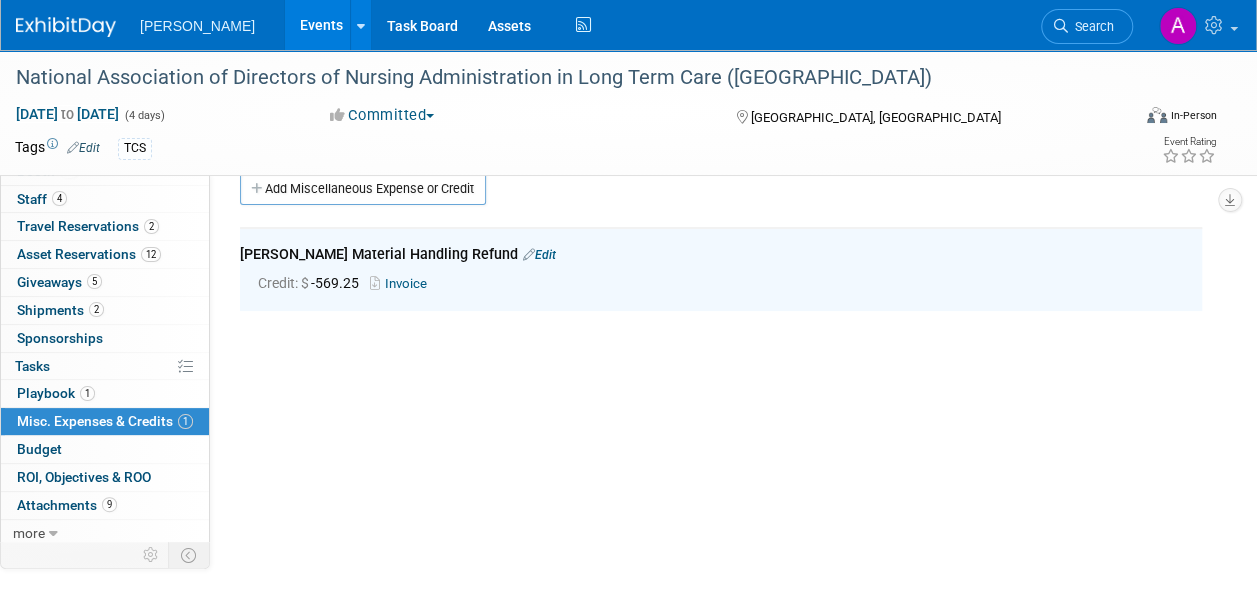 click on "Invoice" at bounding box center [402, 283] 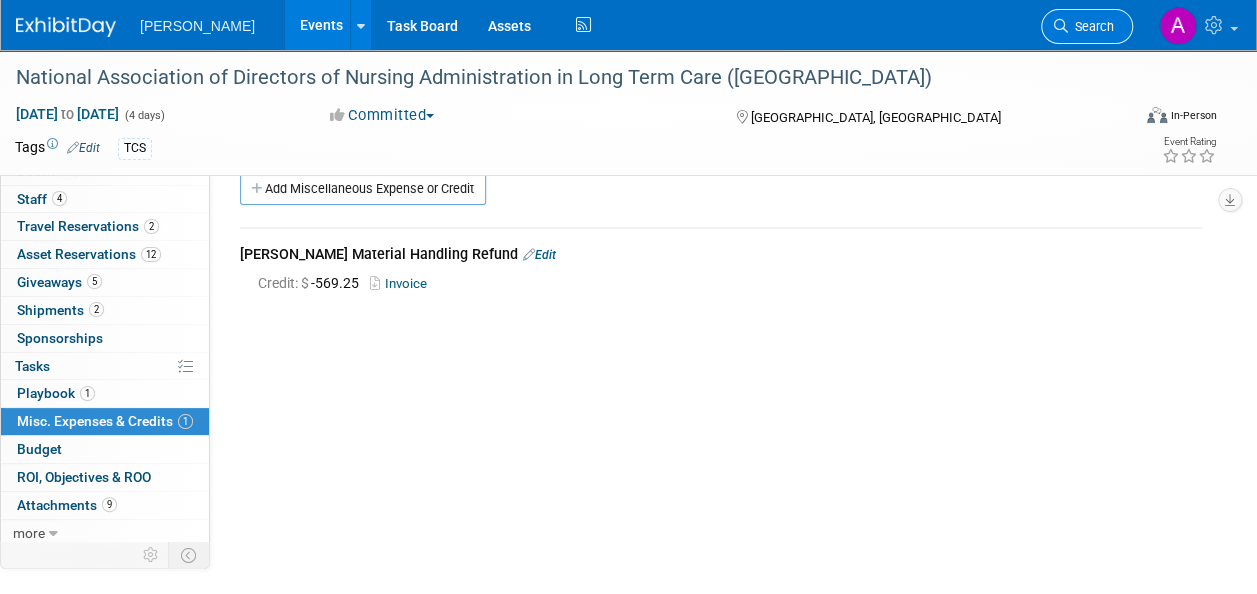 click on "Search" at bounding box center (1091, 26) 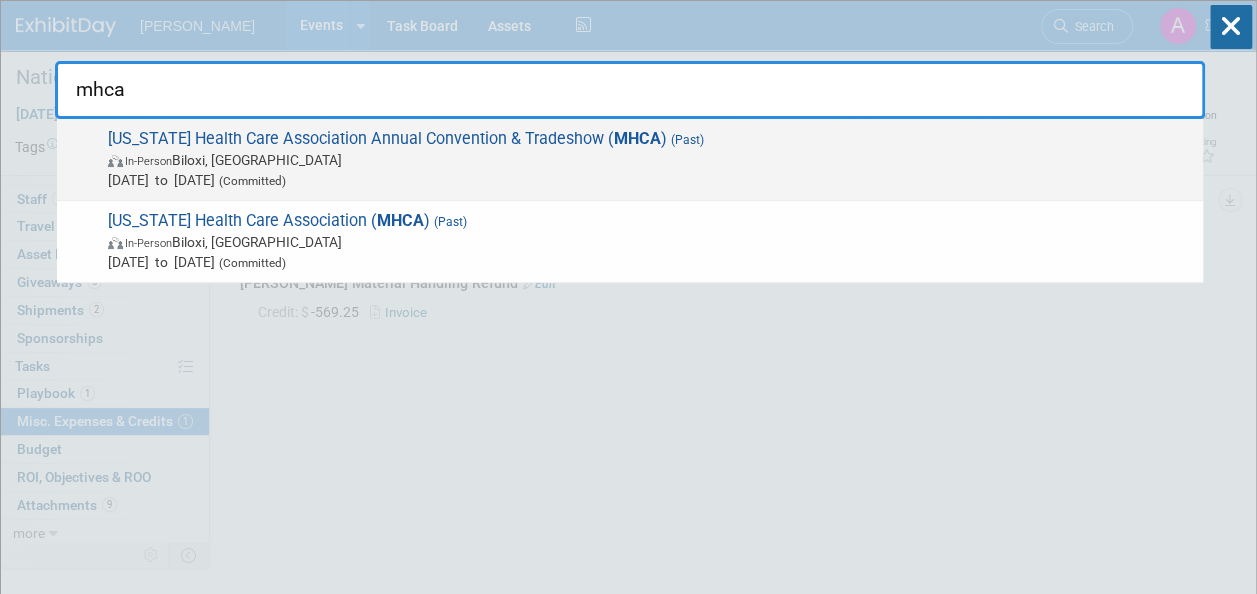 type on "mhca" 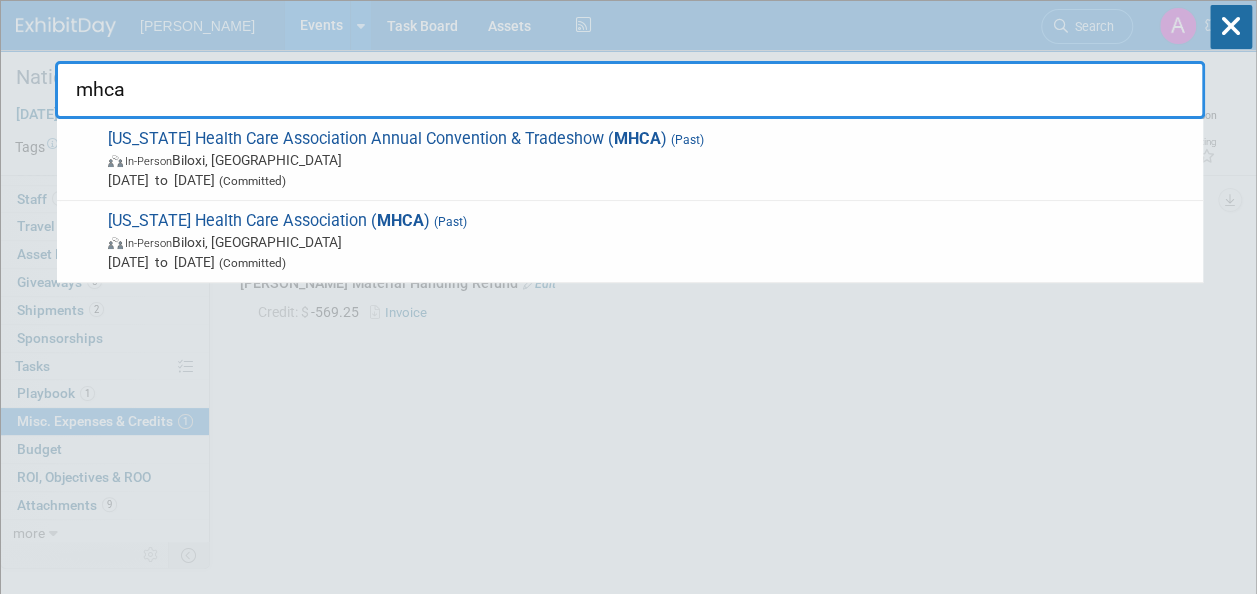 click on "In-Person     Biloxi, MS" at bounding box center (650, 160) 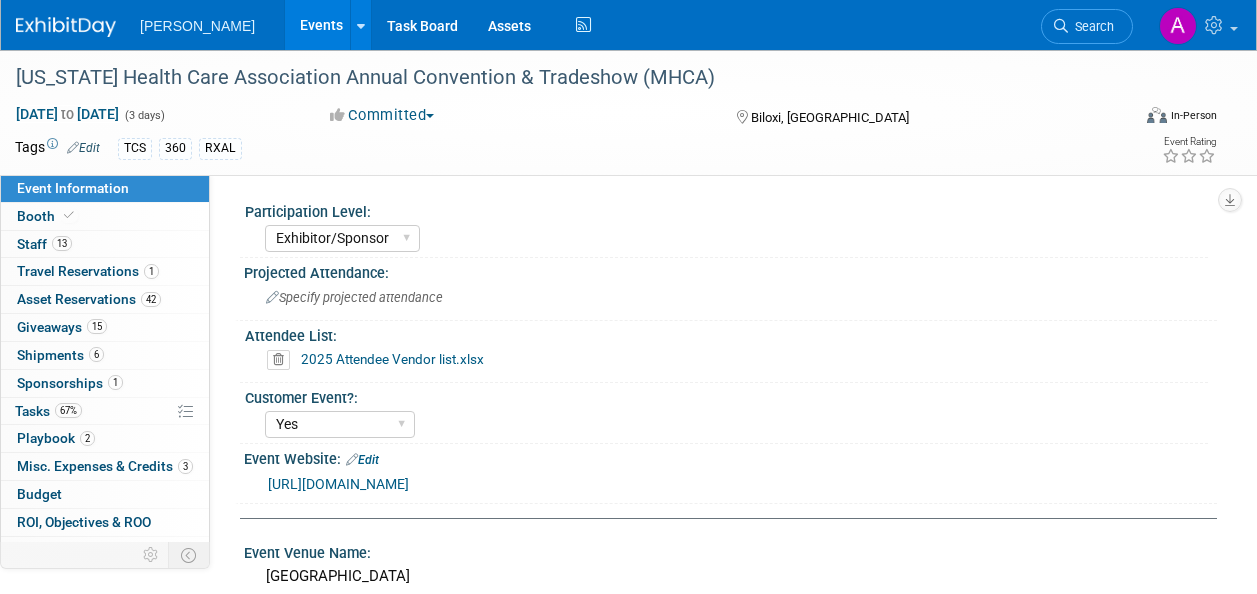 select on "Exhibitor/Sponsor" 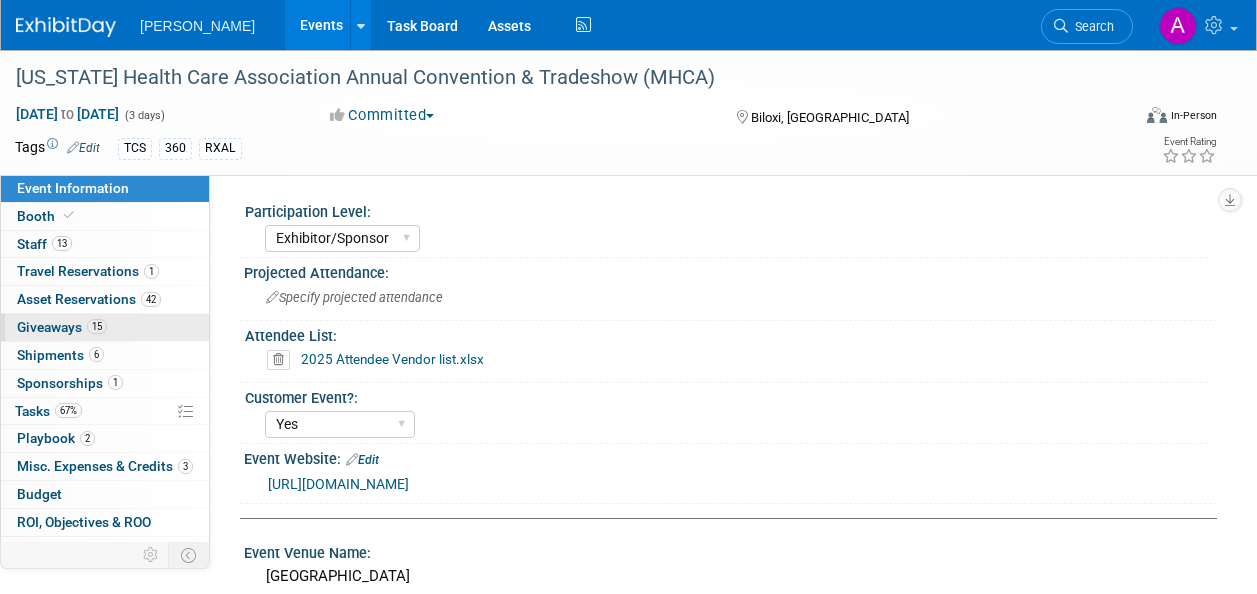 scroll, scrollTop: 0, scrollLeft: 0, axis: both 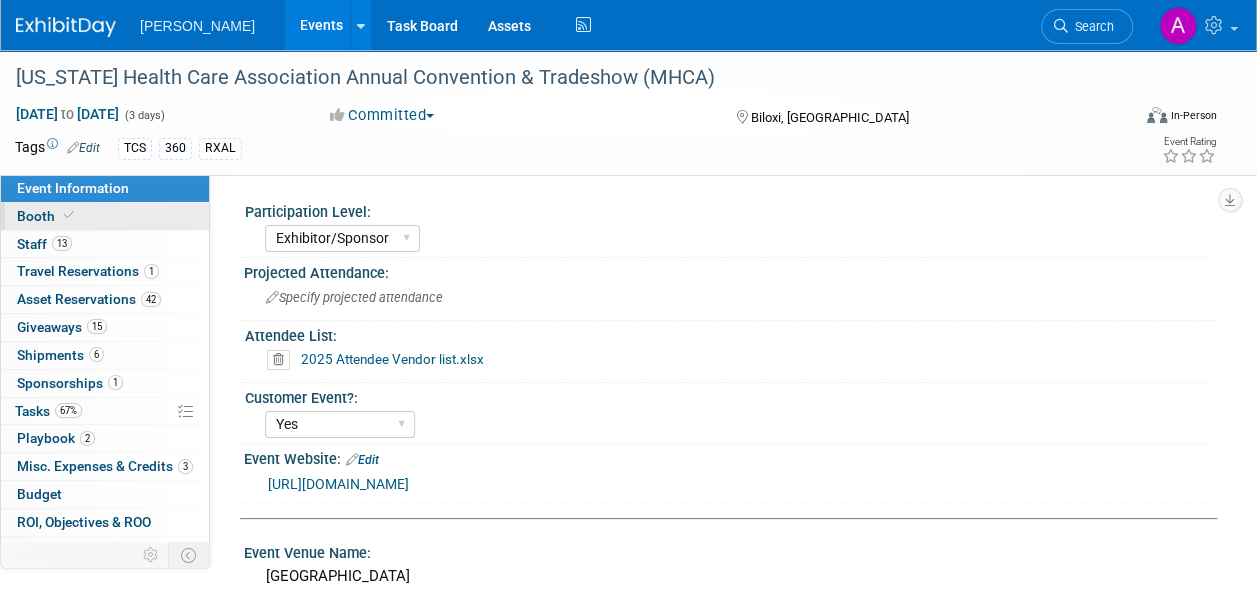 click at bounding box center [69, 215] 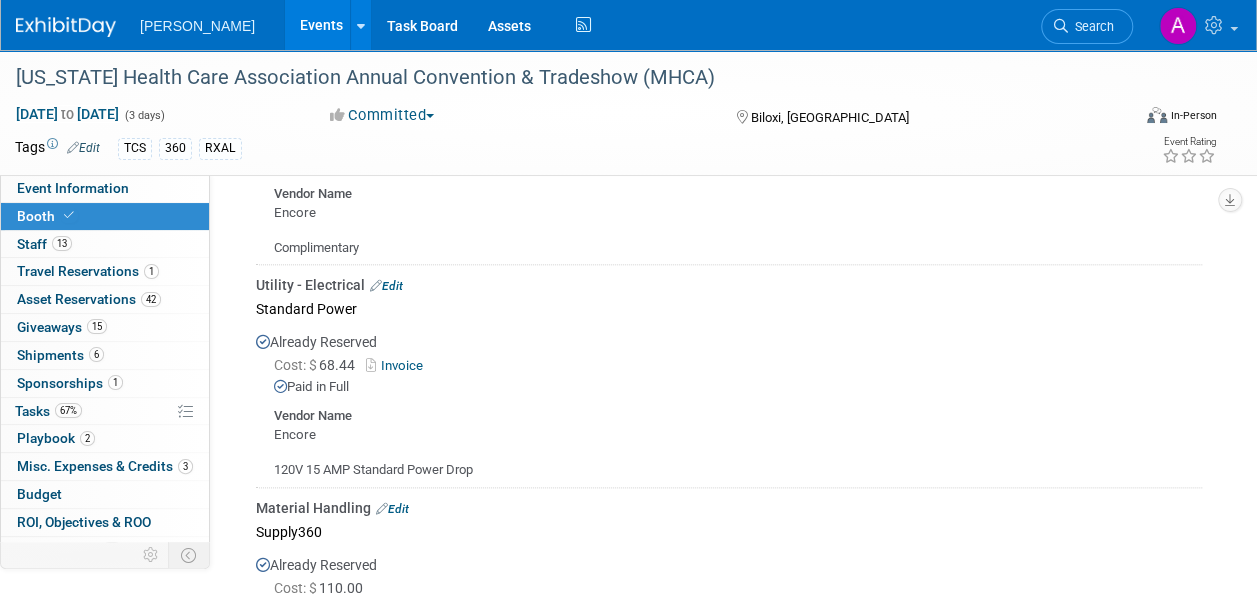 scroll, scrollTop: 700, scrollLeft: 0, axis: vertical 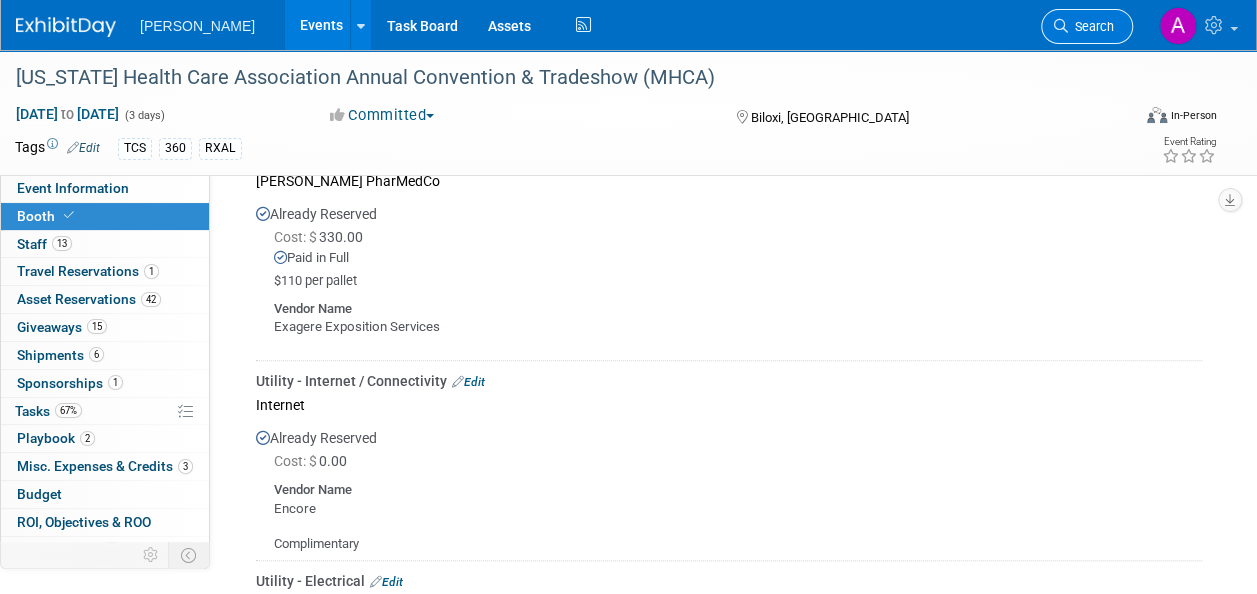 click on "Search" at bounding box center [1091, 26] 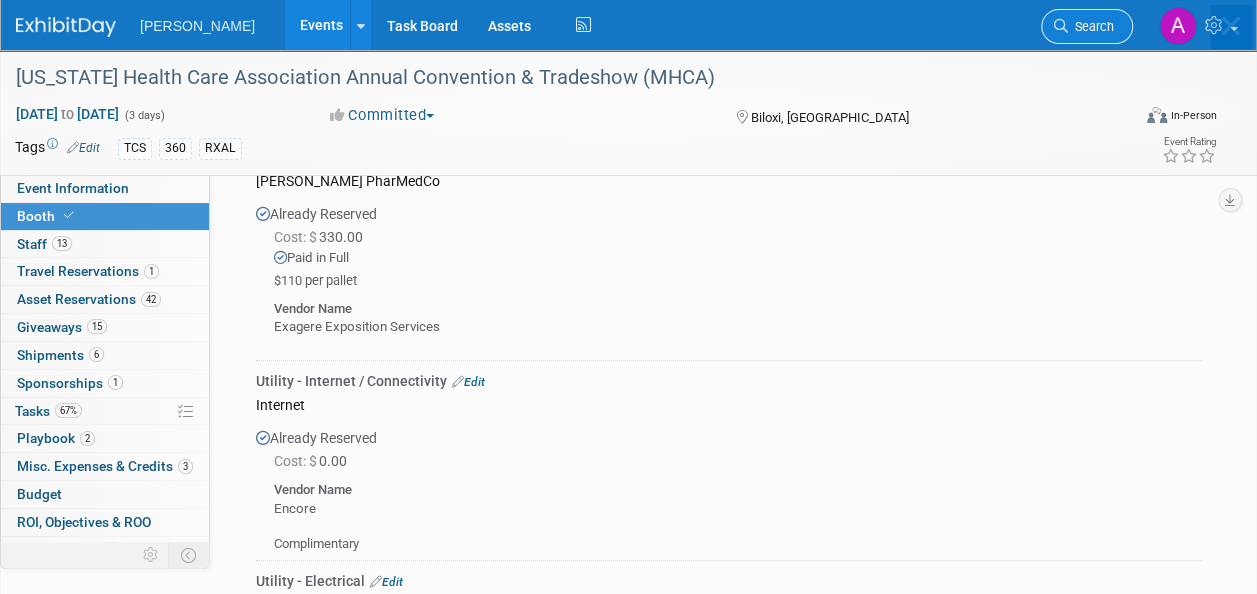 scroll, scrollTop: 0, scrollLeft: 0, axis: both 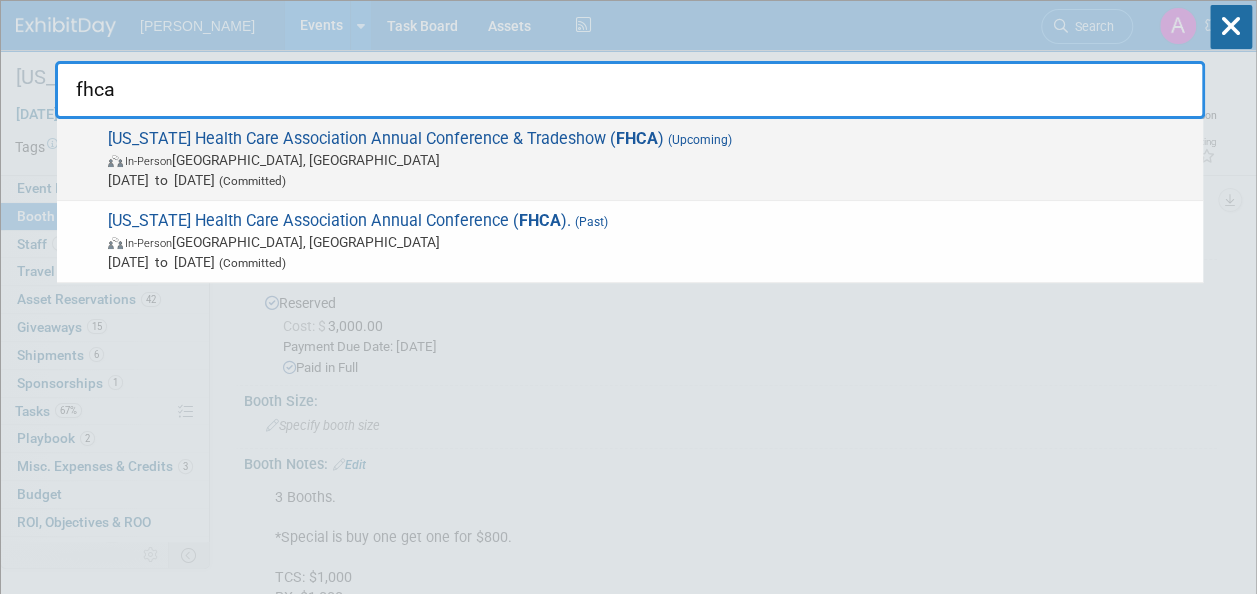 type on "fhca" 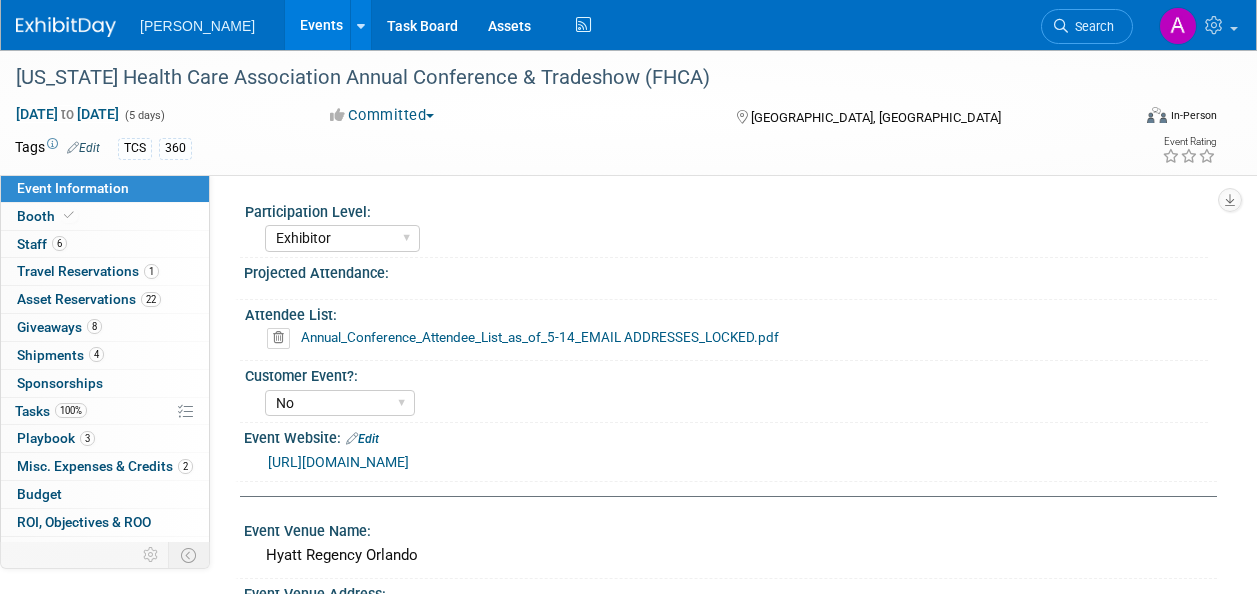select on "Exhibitor" 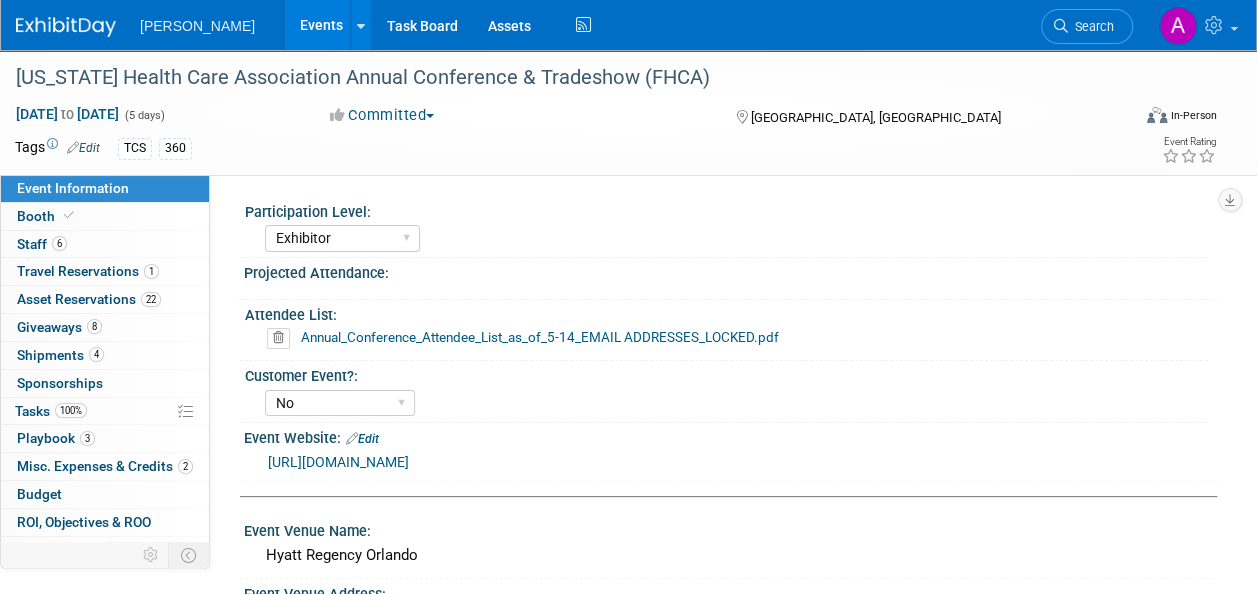 click on "Event Information" at bounding box center (105, 188) 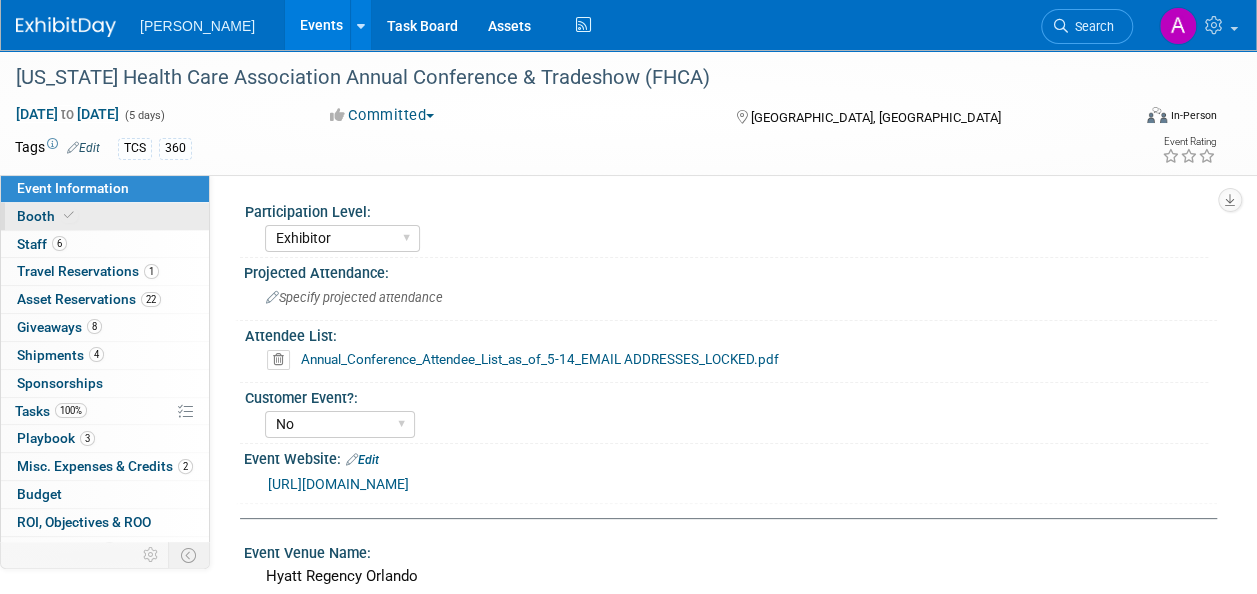 scroll, scrollTop: 0, scrollLeft: 0, axis: both 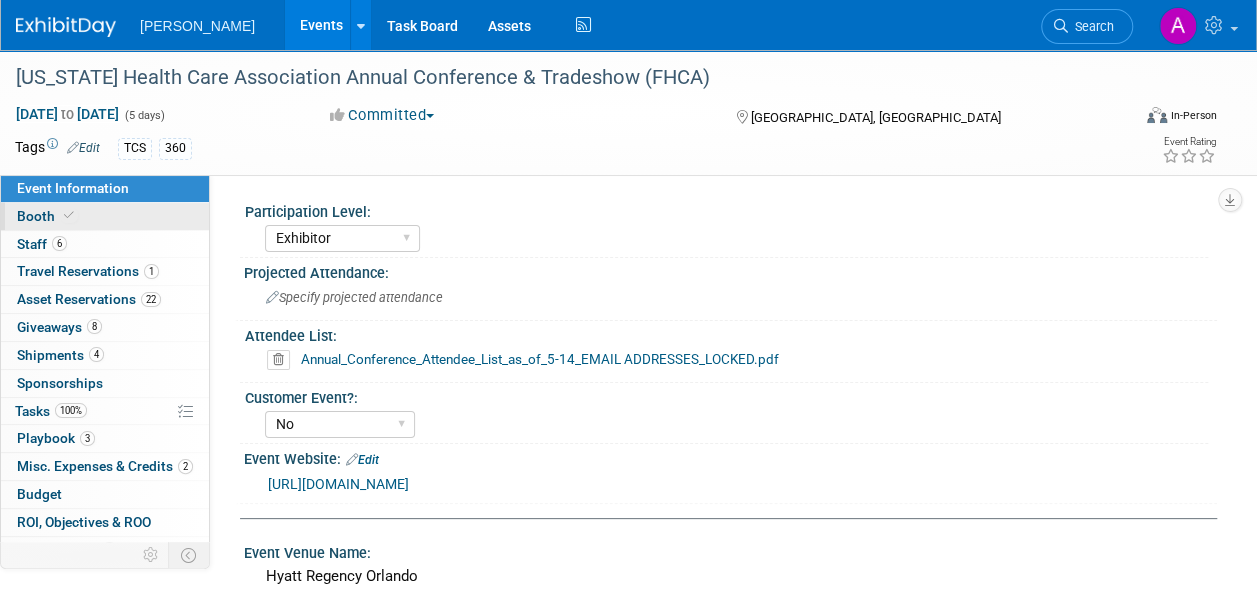 click on "Booth" at bounding box center (47, 216) 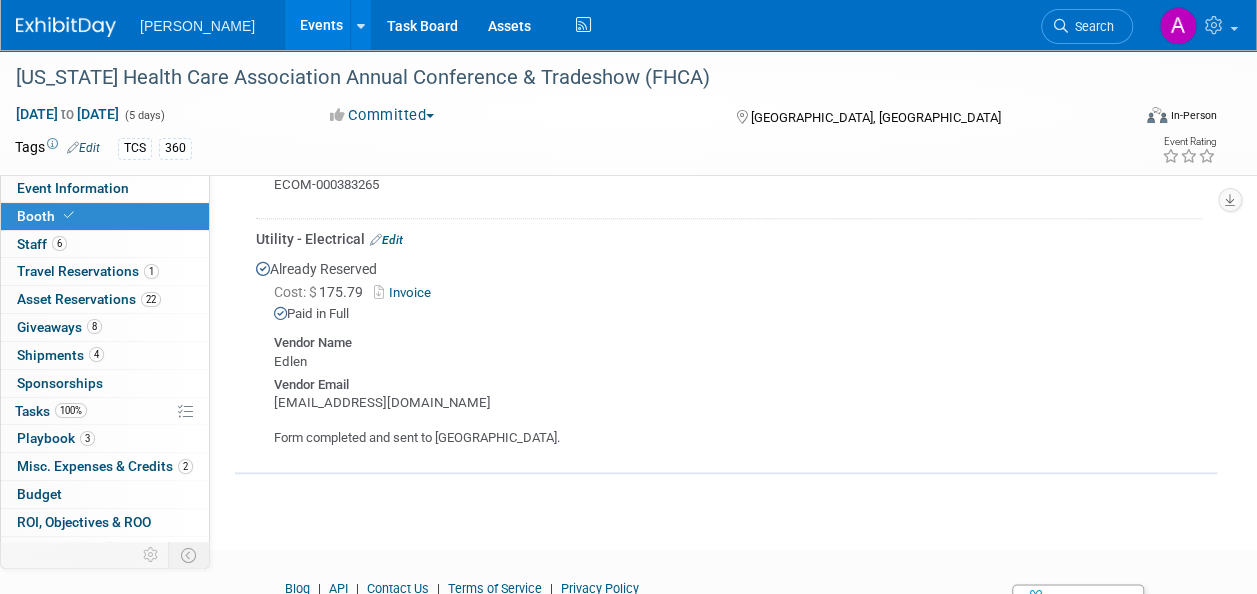 scroll, scrollTop: 900, scrollLeft: 0, axis: vertical 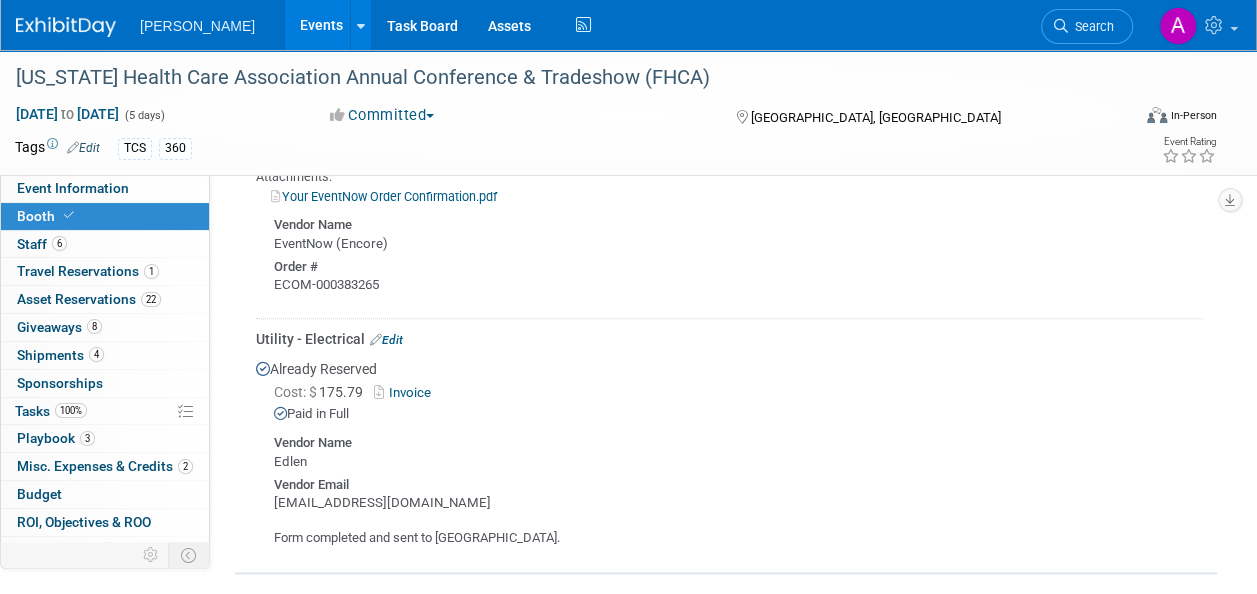 click on "Invoice" at bounding box center [406, 392] 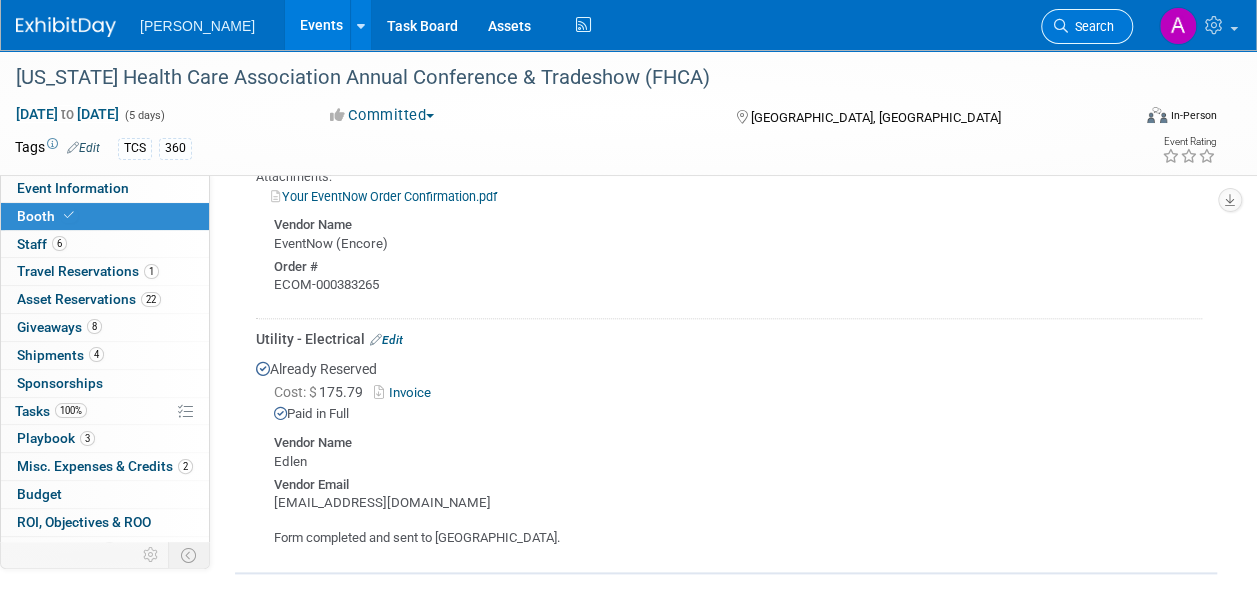 click on "Search" at bounding box center [1087, 26] 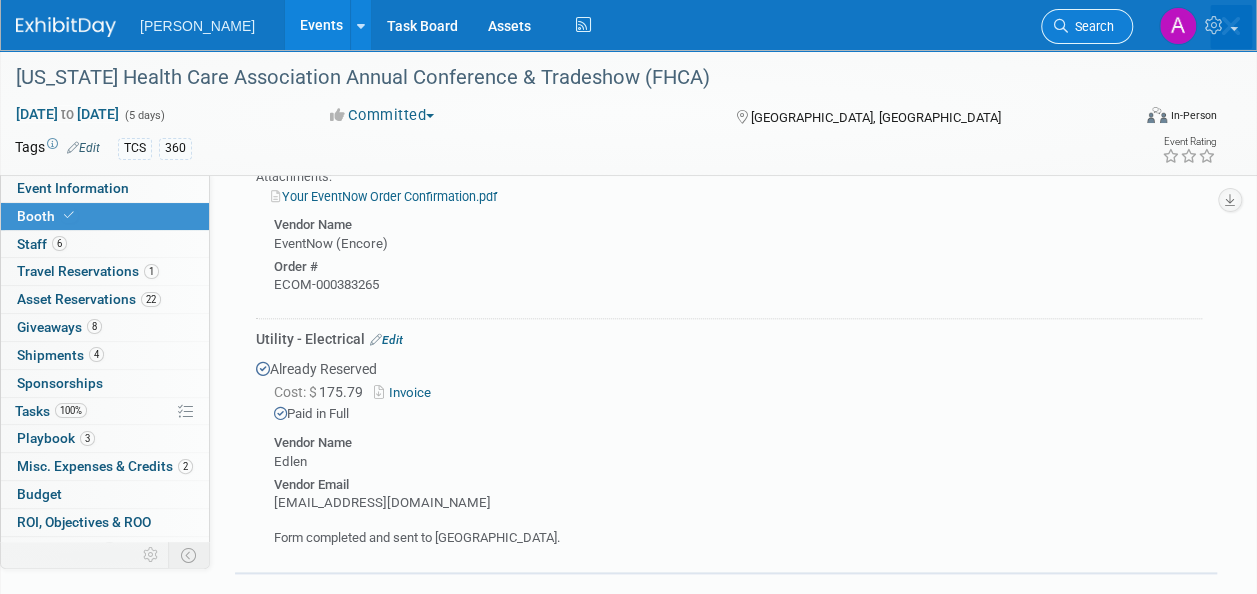scroll, scrollTop: 0, scrollLeft: 0, axis: both 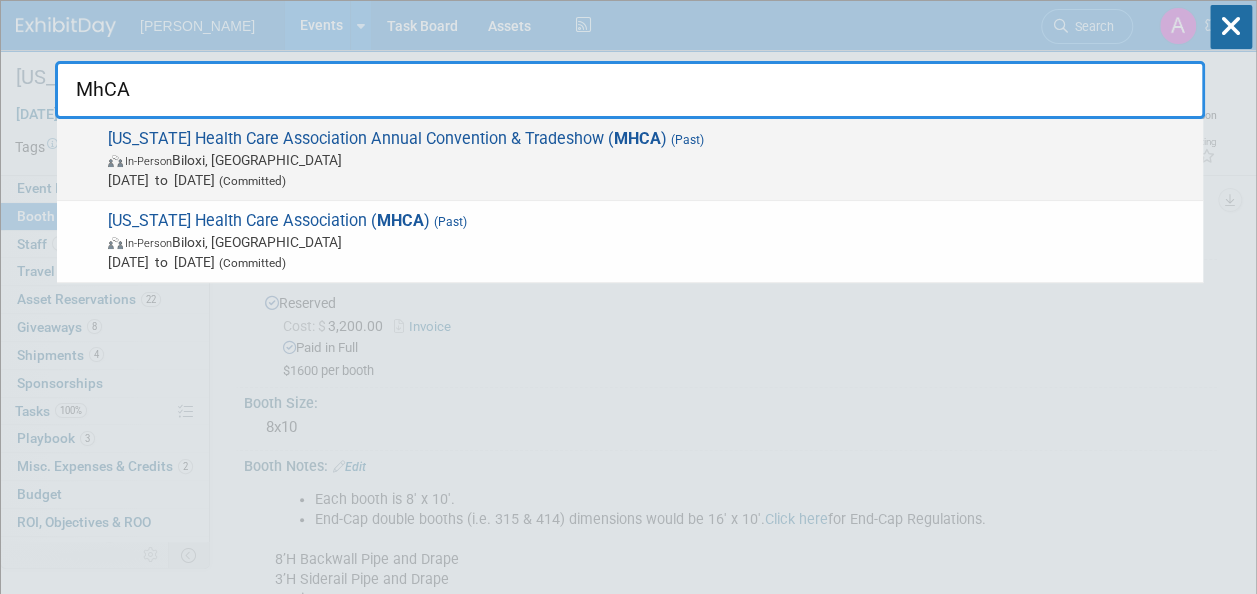 type on "MhCA" 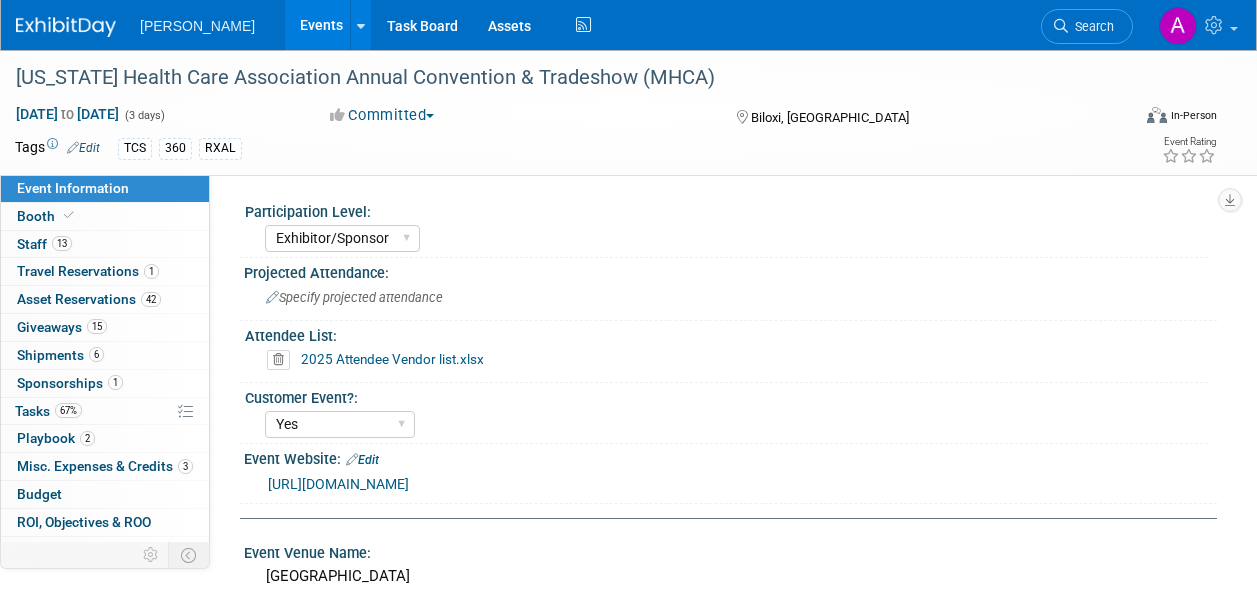select on "Exhibitor/Sponsor" 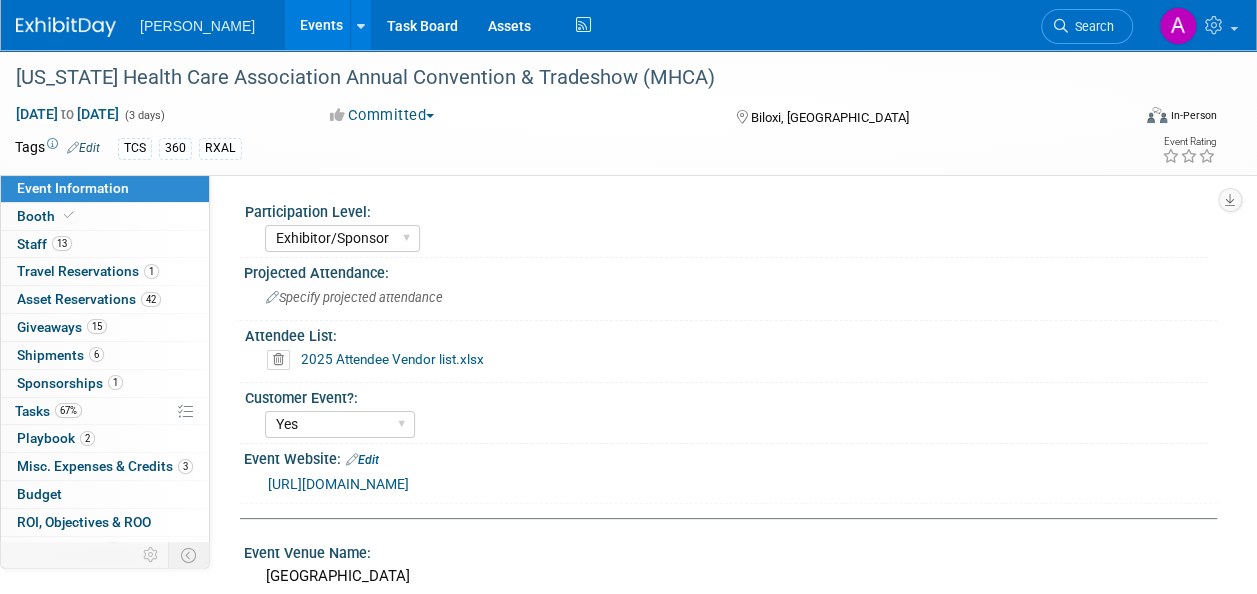 scroll, scrollTop: 0, scrollLeft: 0, axis: both 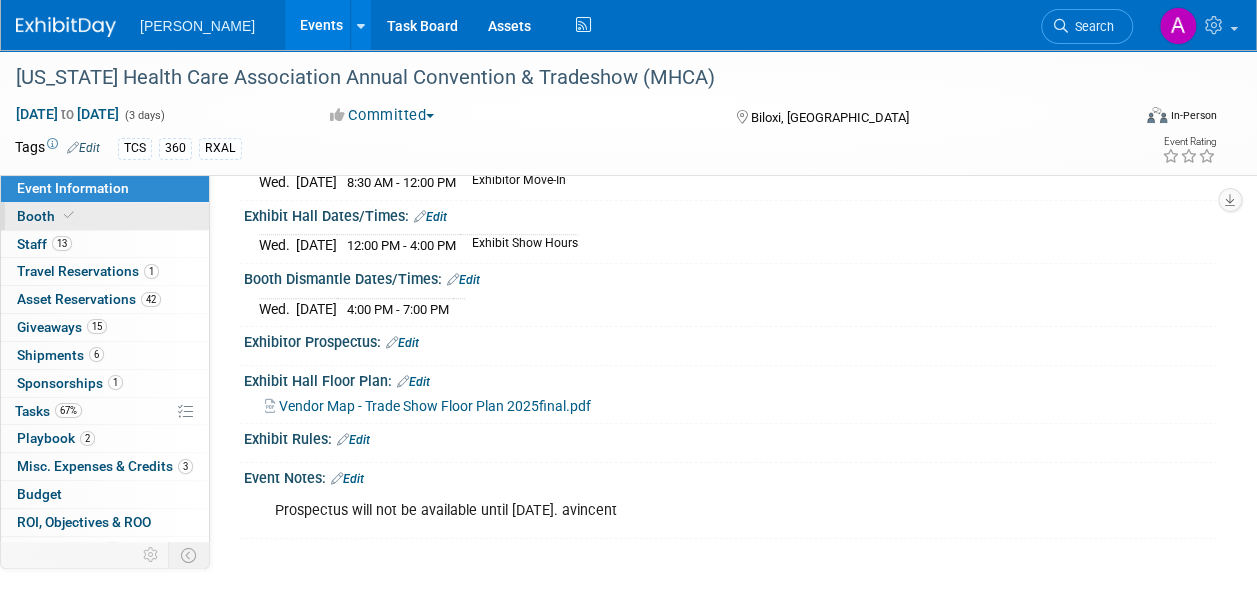 click on "Booth" at bounding box center (105, 216) 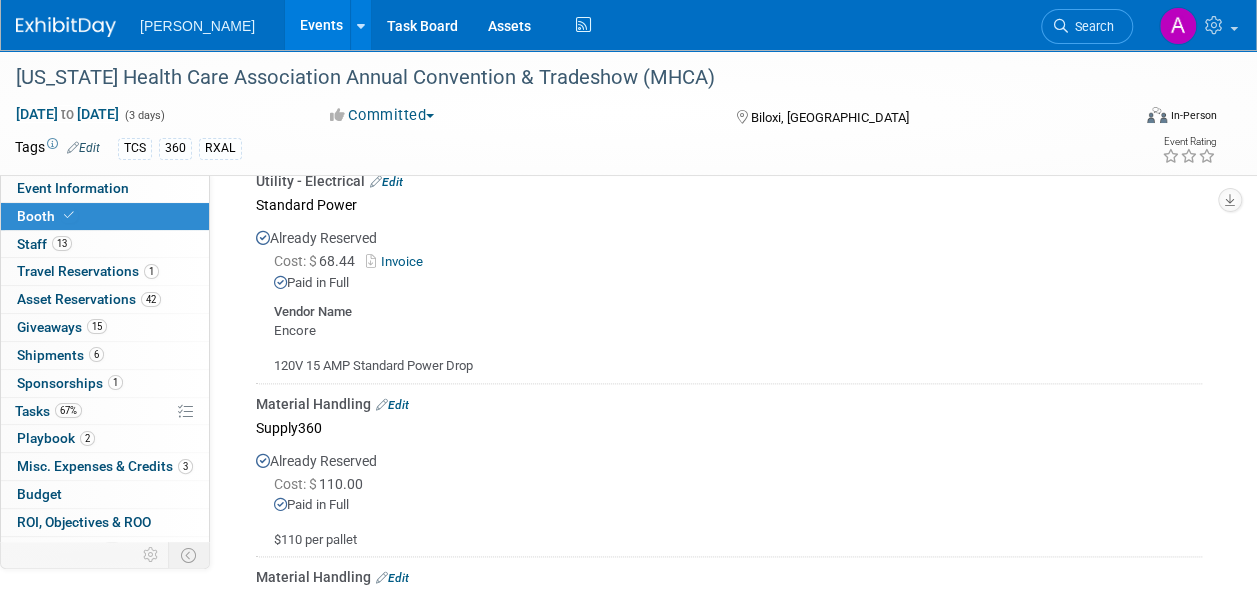 scroll, scrollTop: 1200, scrollLeft: 0, axis: vertical 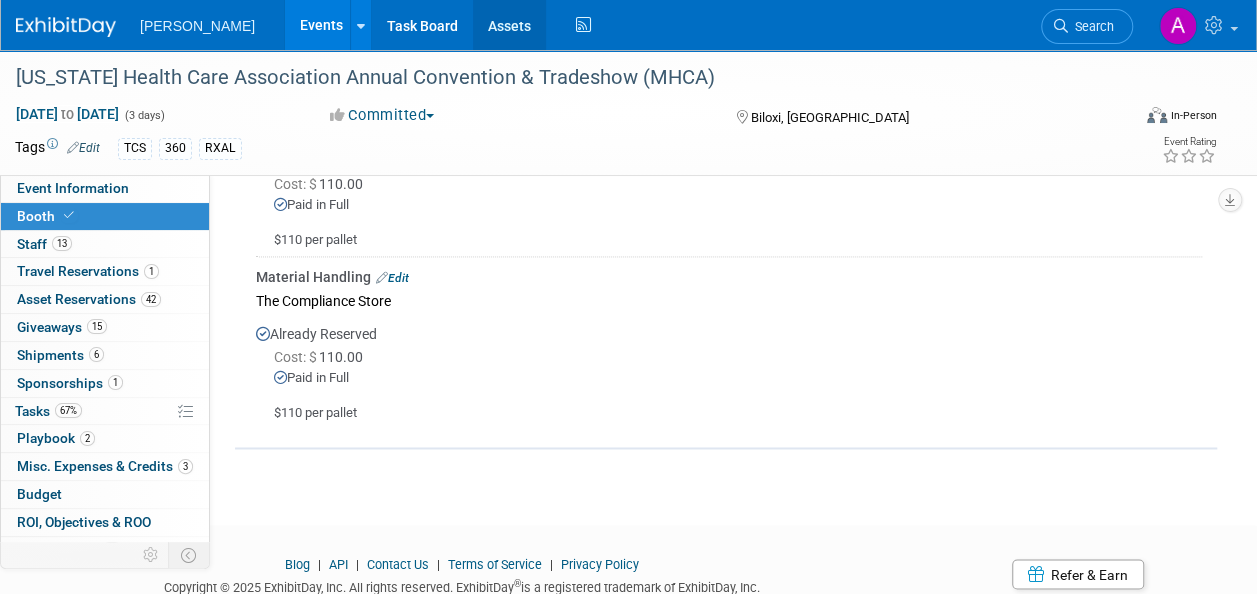 click on "Assets" at bounding box center (509, 25) 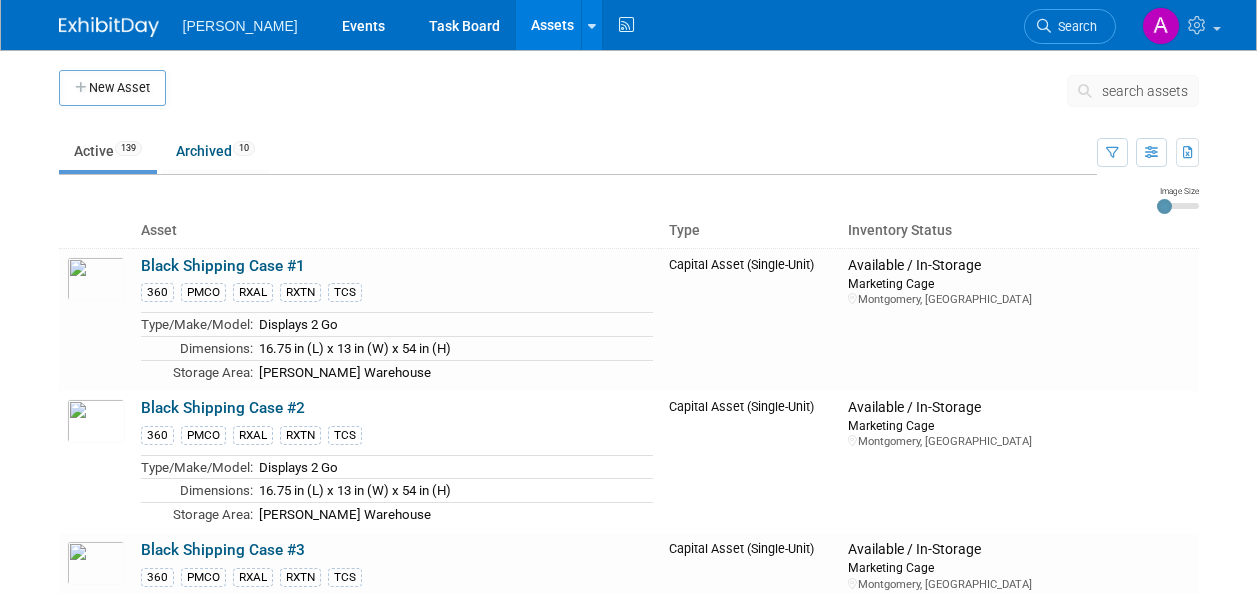 scroll, scrollTop: 0, scrollLeft: 0, axis: both 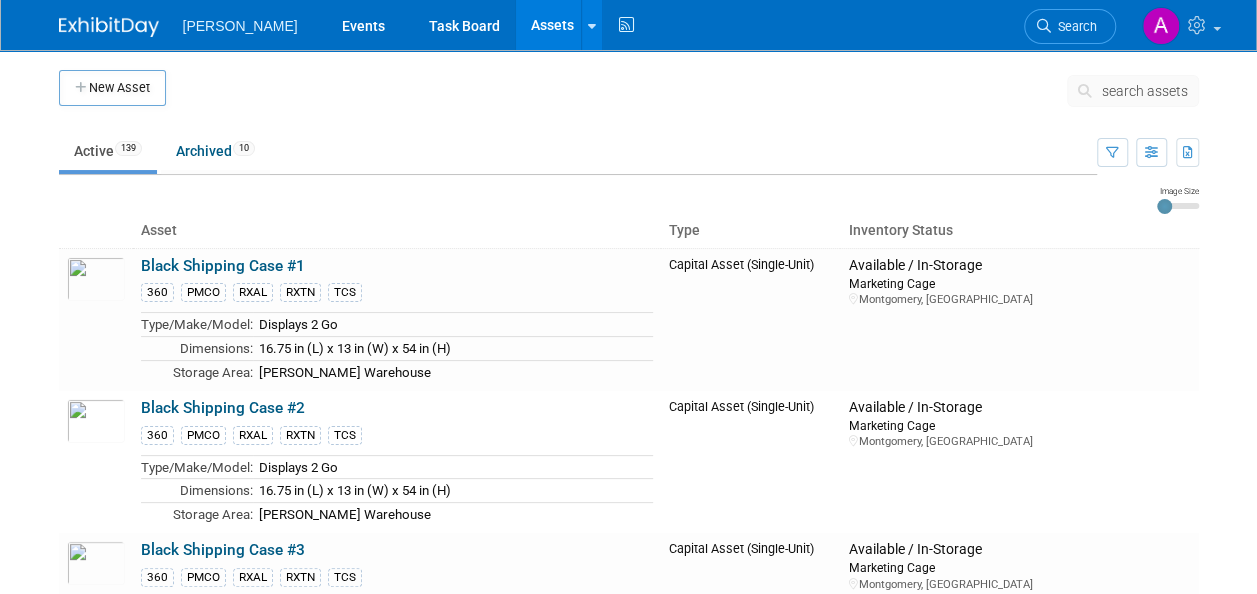 click on "search assets" at bounding box center (1133, 91) 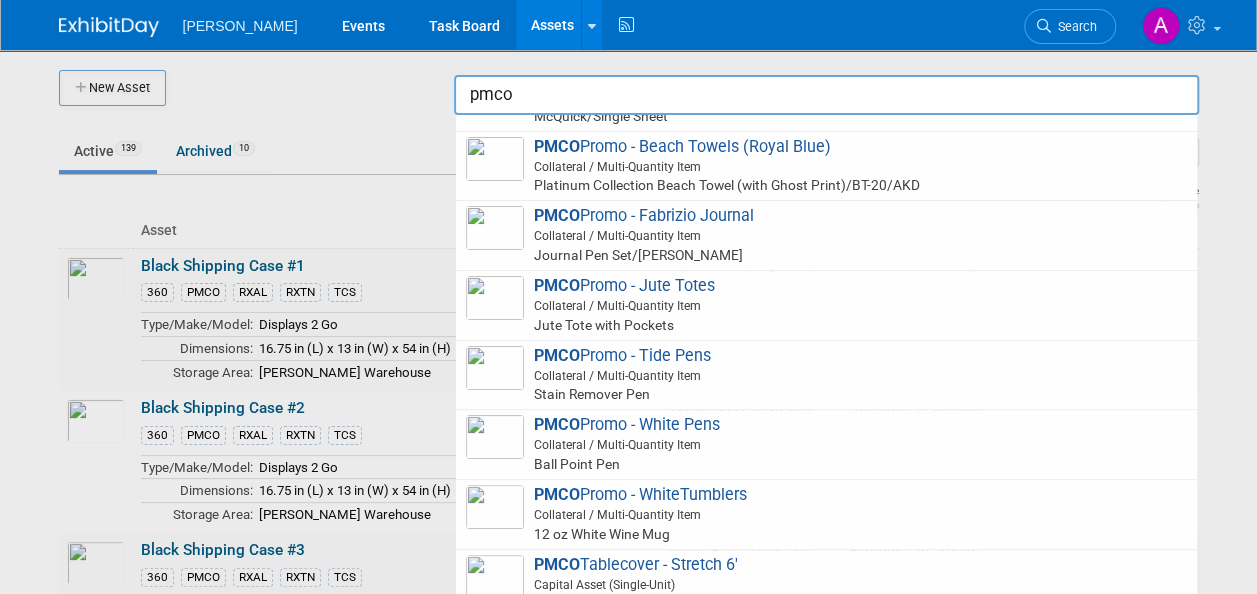 scroll, scrollTop: 1000, scrollLeft: 0, axis: vertical 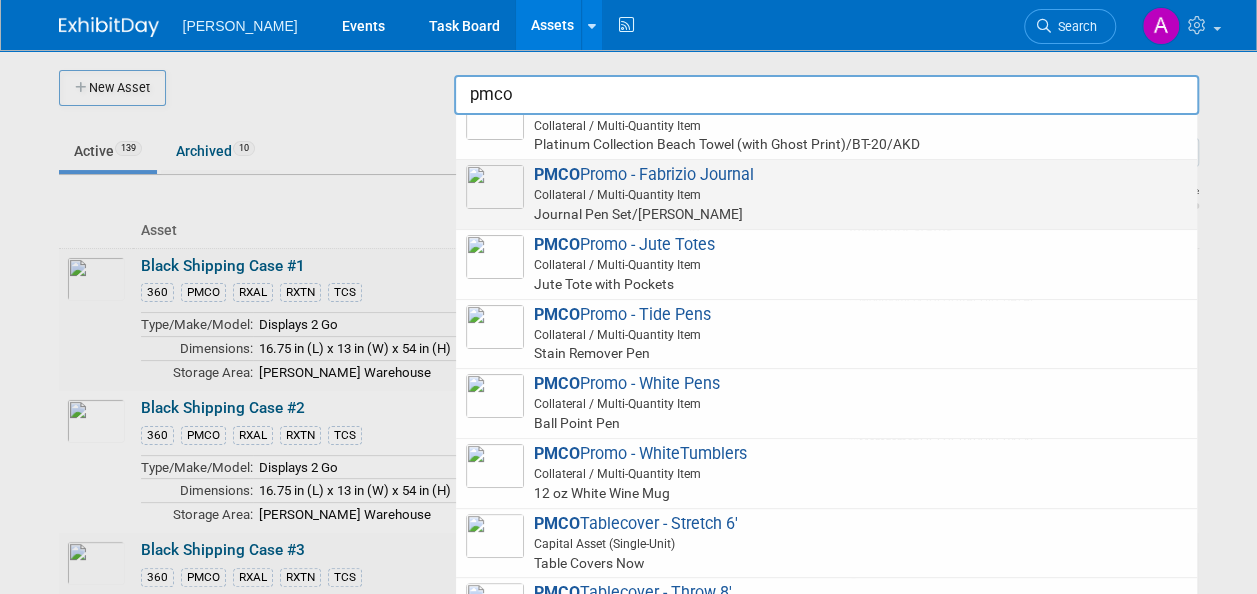 click on "PMCO  Promo - Fabrizio Journal Collateral / Multi-Quantity Item Journal Pen Set/Fabrizio" at bounding box center (826, 194) 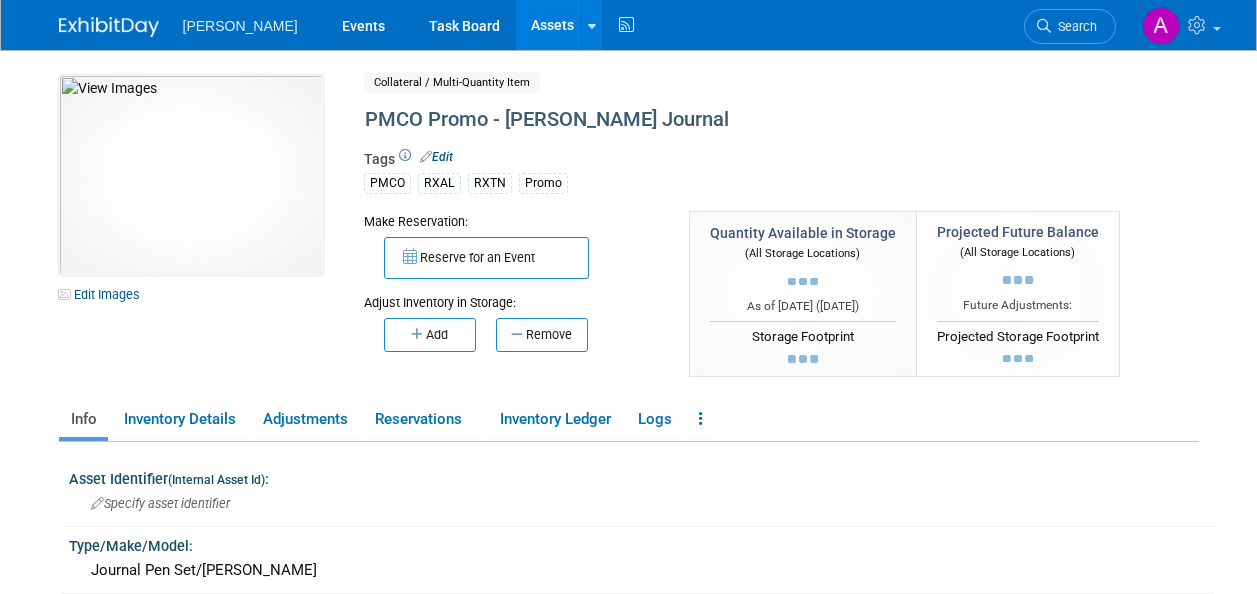 scroll, scrollTop: 0, scrollLeft: 0, axis: both 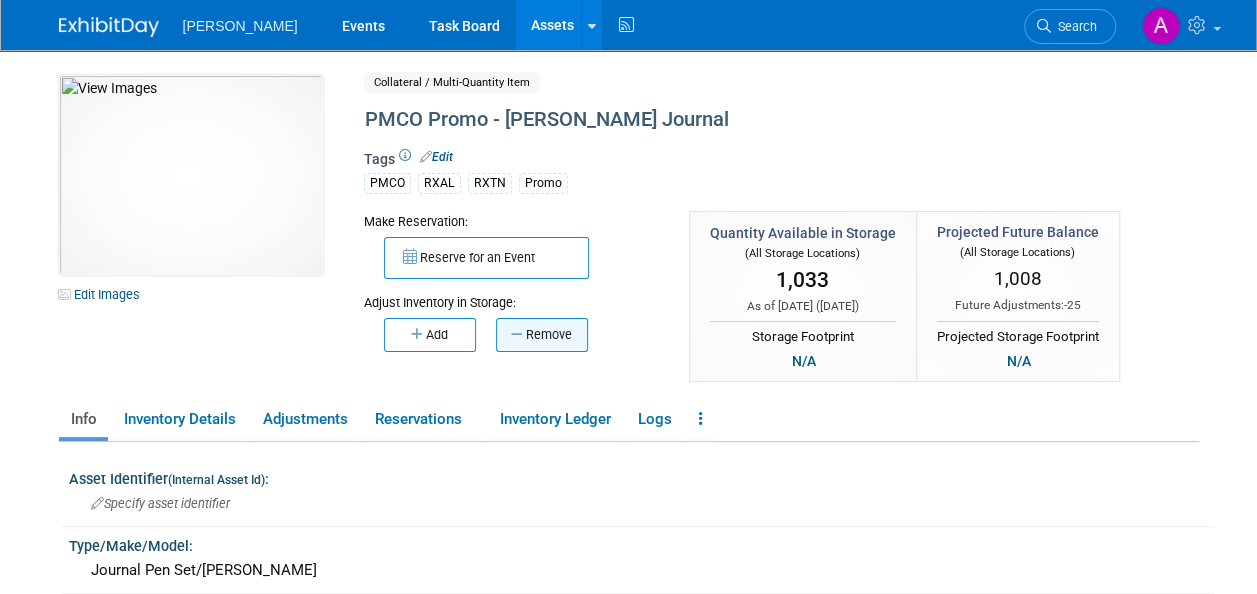 click at bounding box center (518, 334) 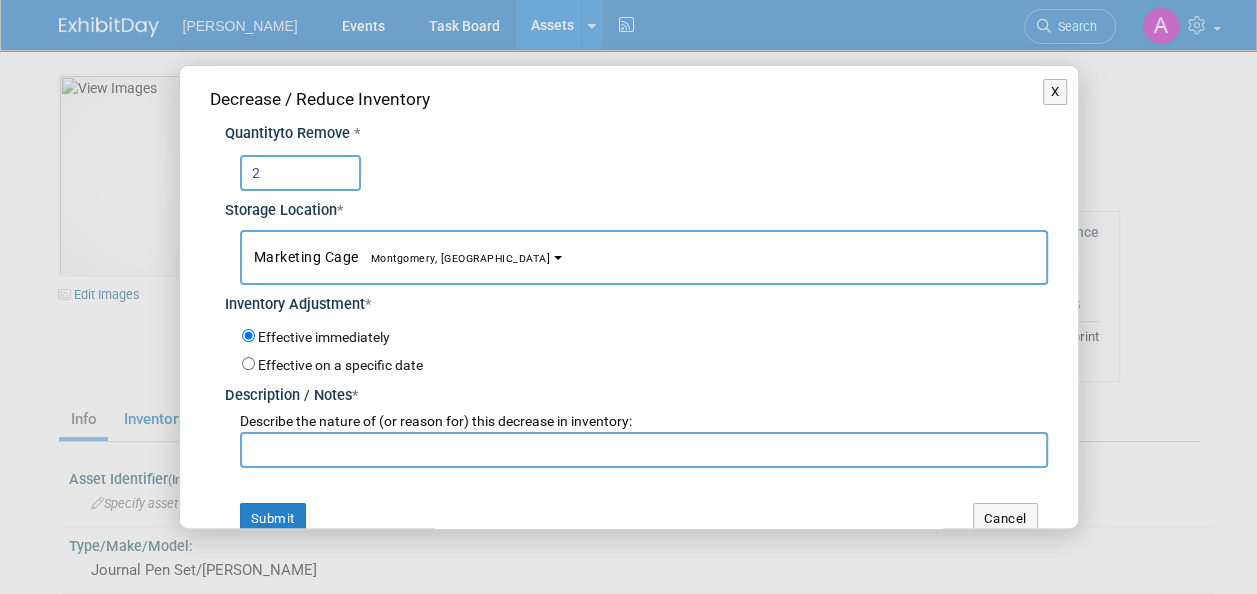 type on "2" 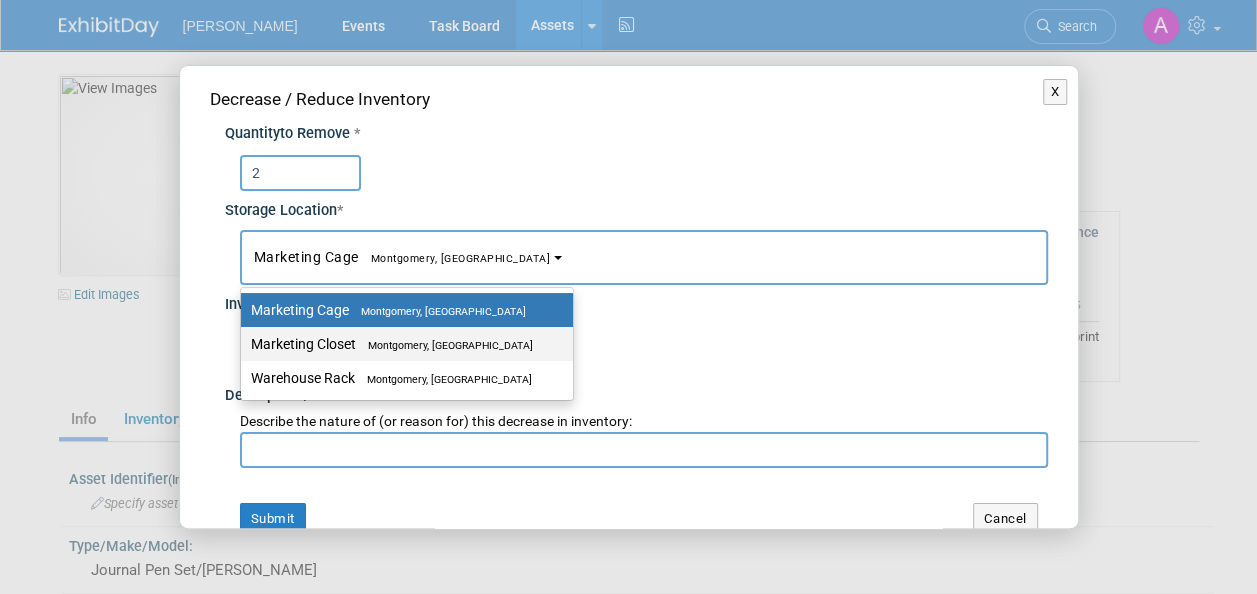 click on "Marketing Closet  Montgomery, AL" at bounding box center [402, 344] 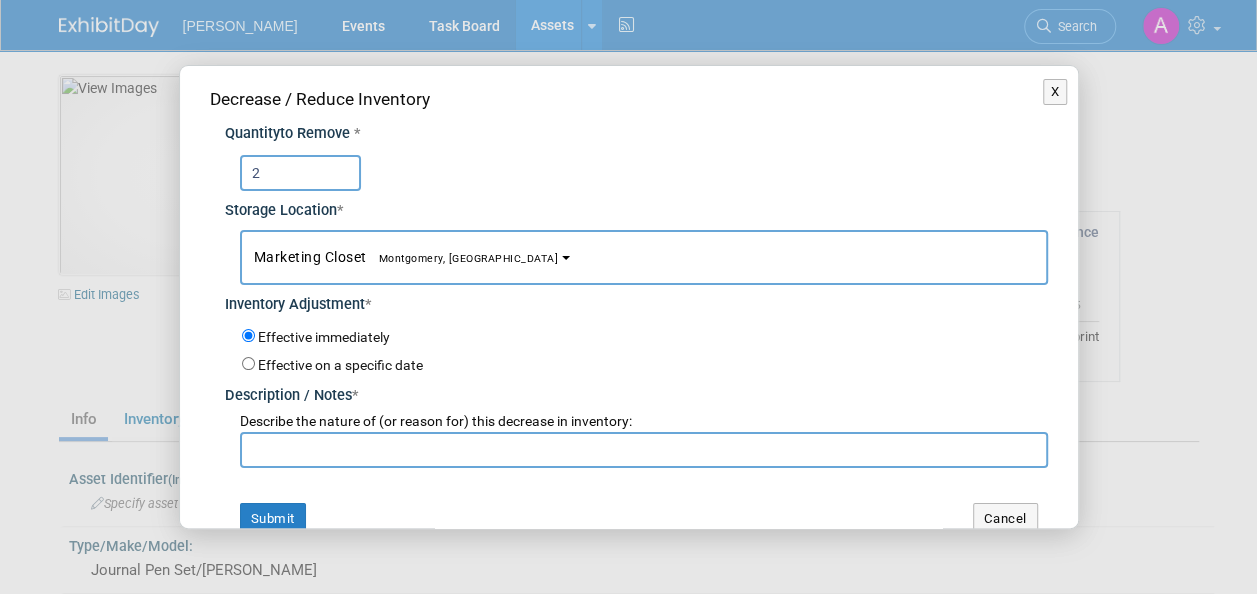 click at bounding box center (644, 450) 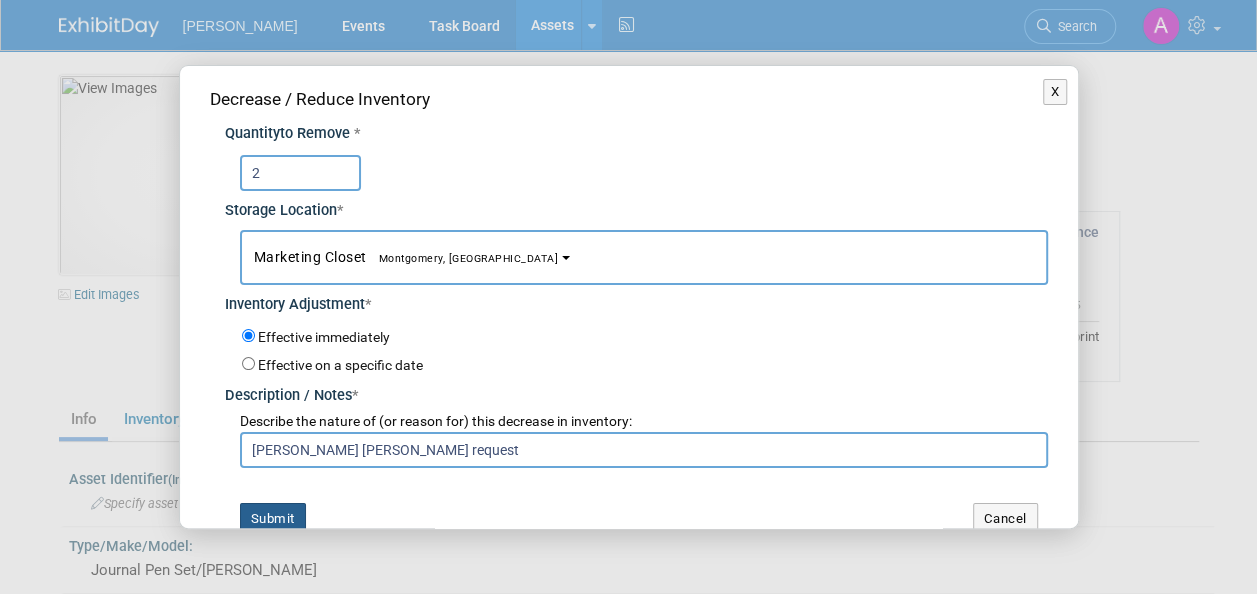 type on "Janna Jennings Fabrizio request" 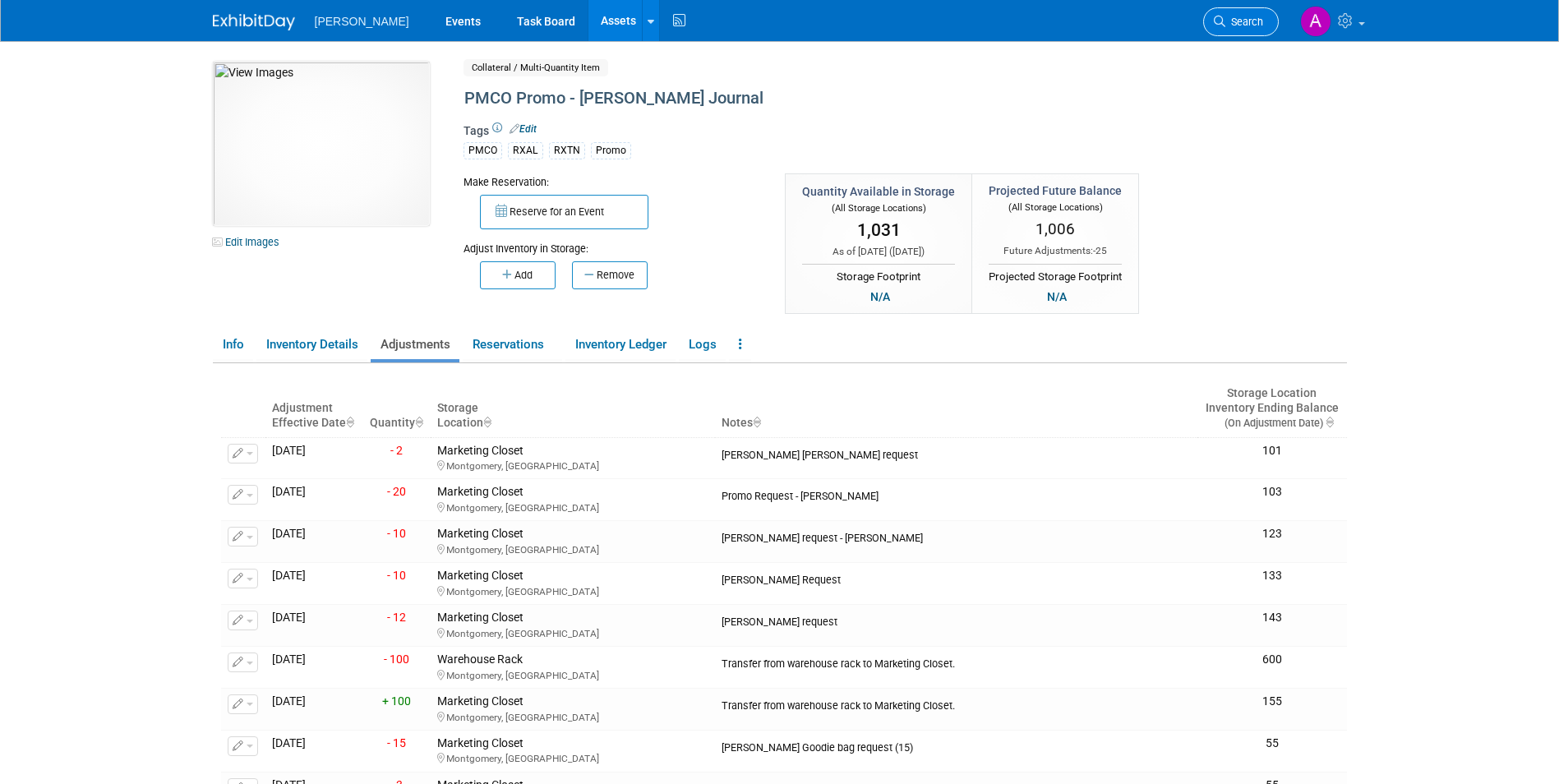 click on "Search" at bounding box center (1244, 21) 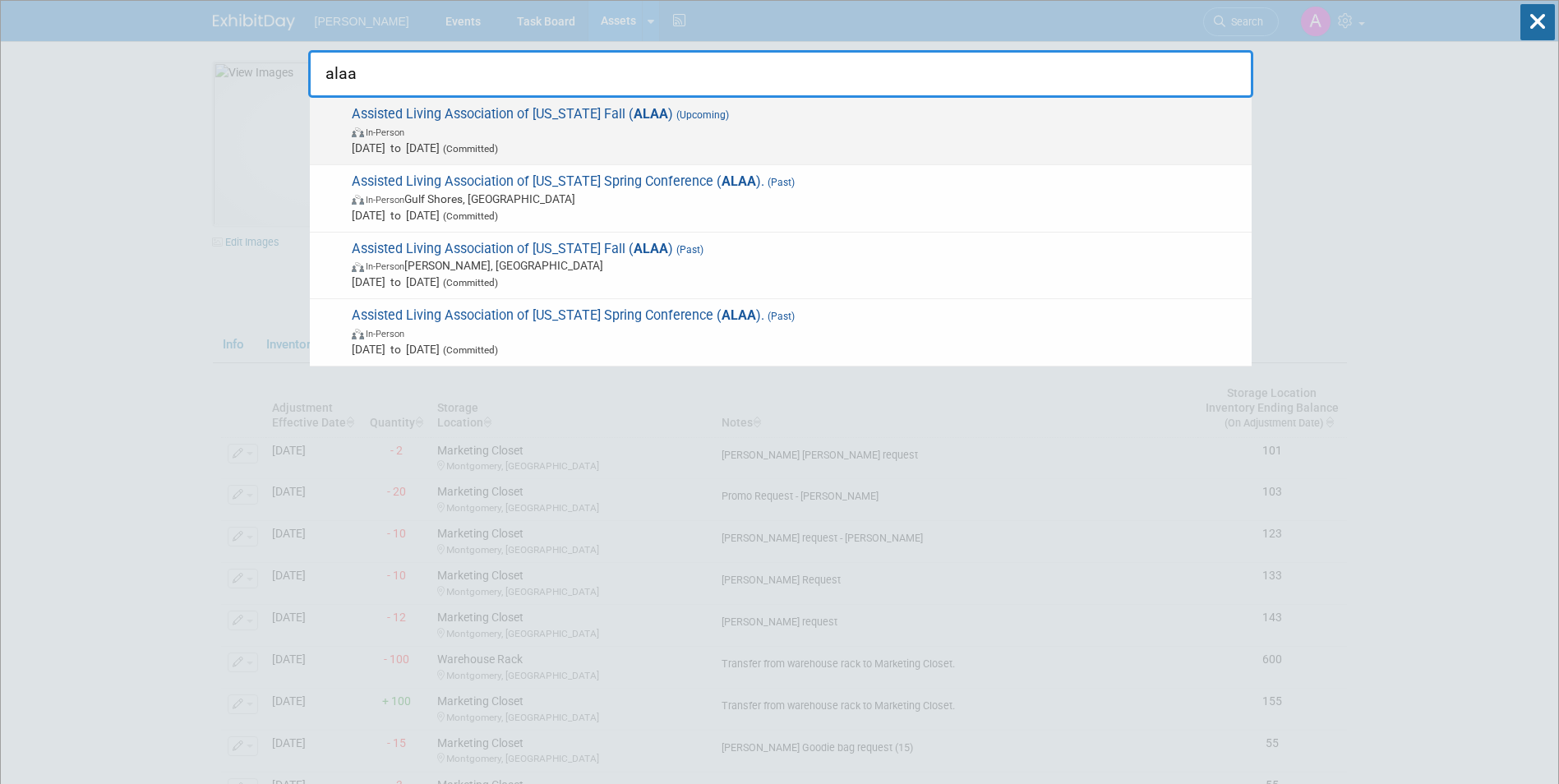type on "alaa" 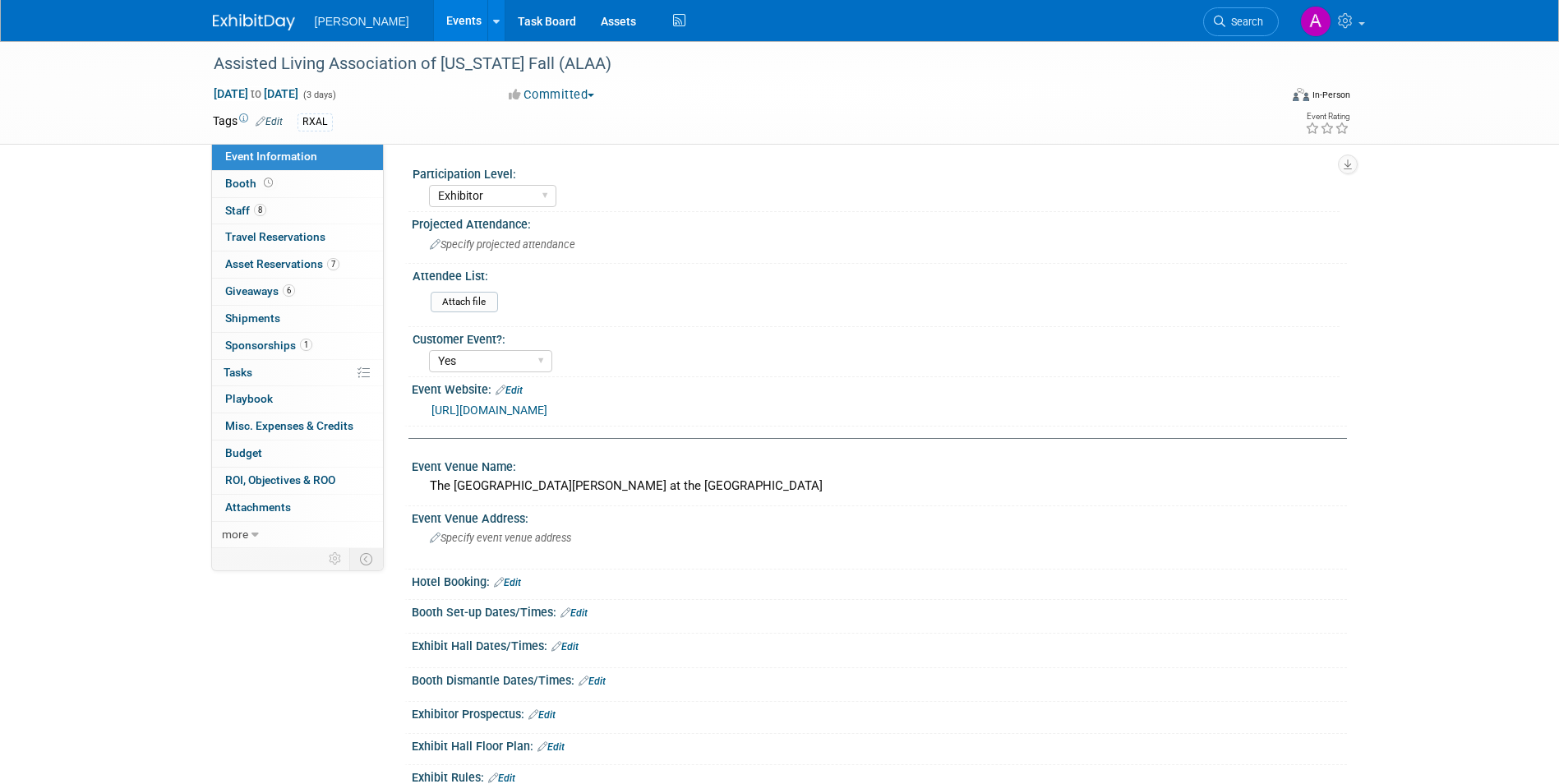 select on "Exhibitor" 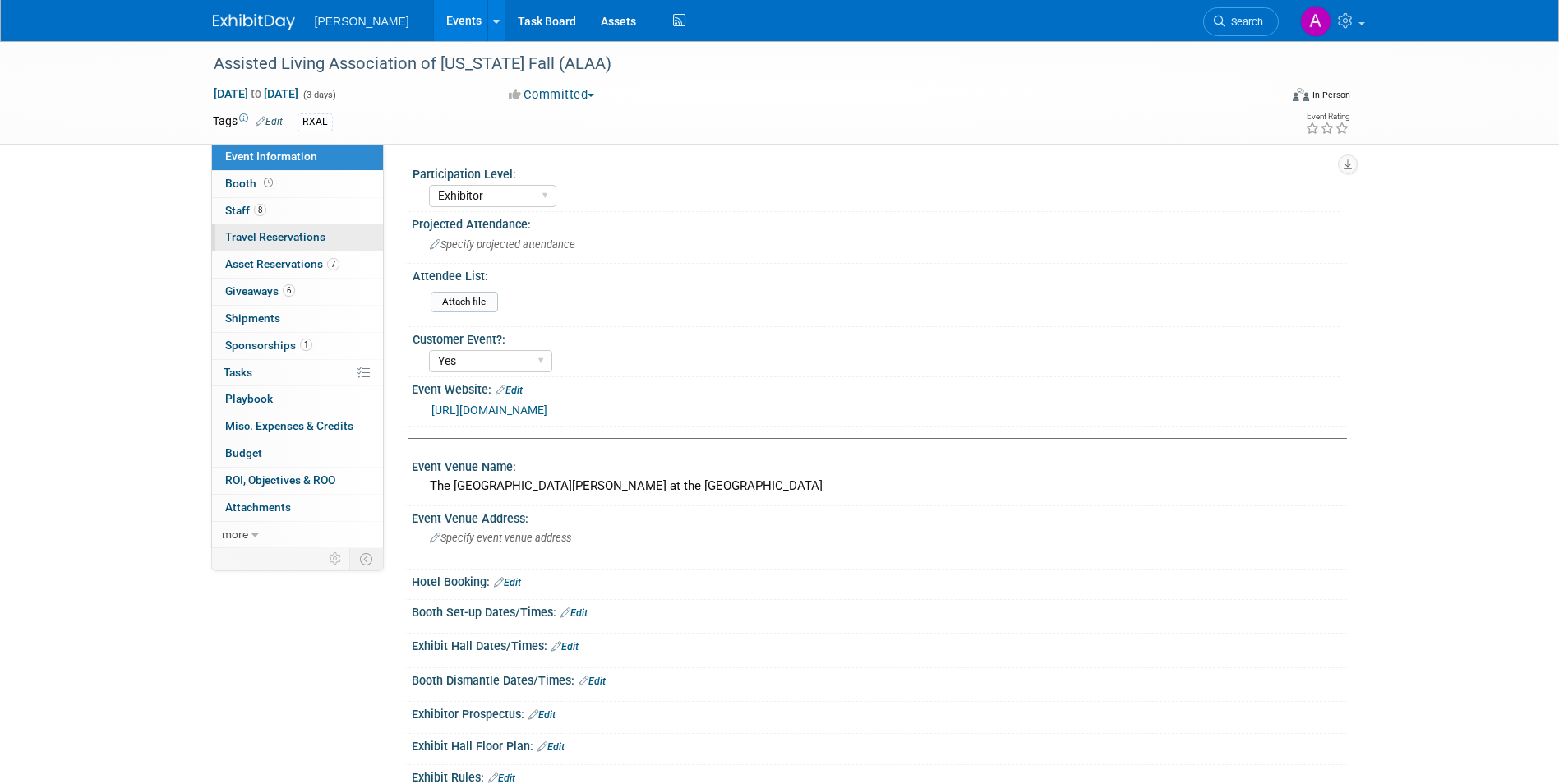 scroll, scrollTop: 0, scrollLeft: 0, axis: both 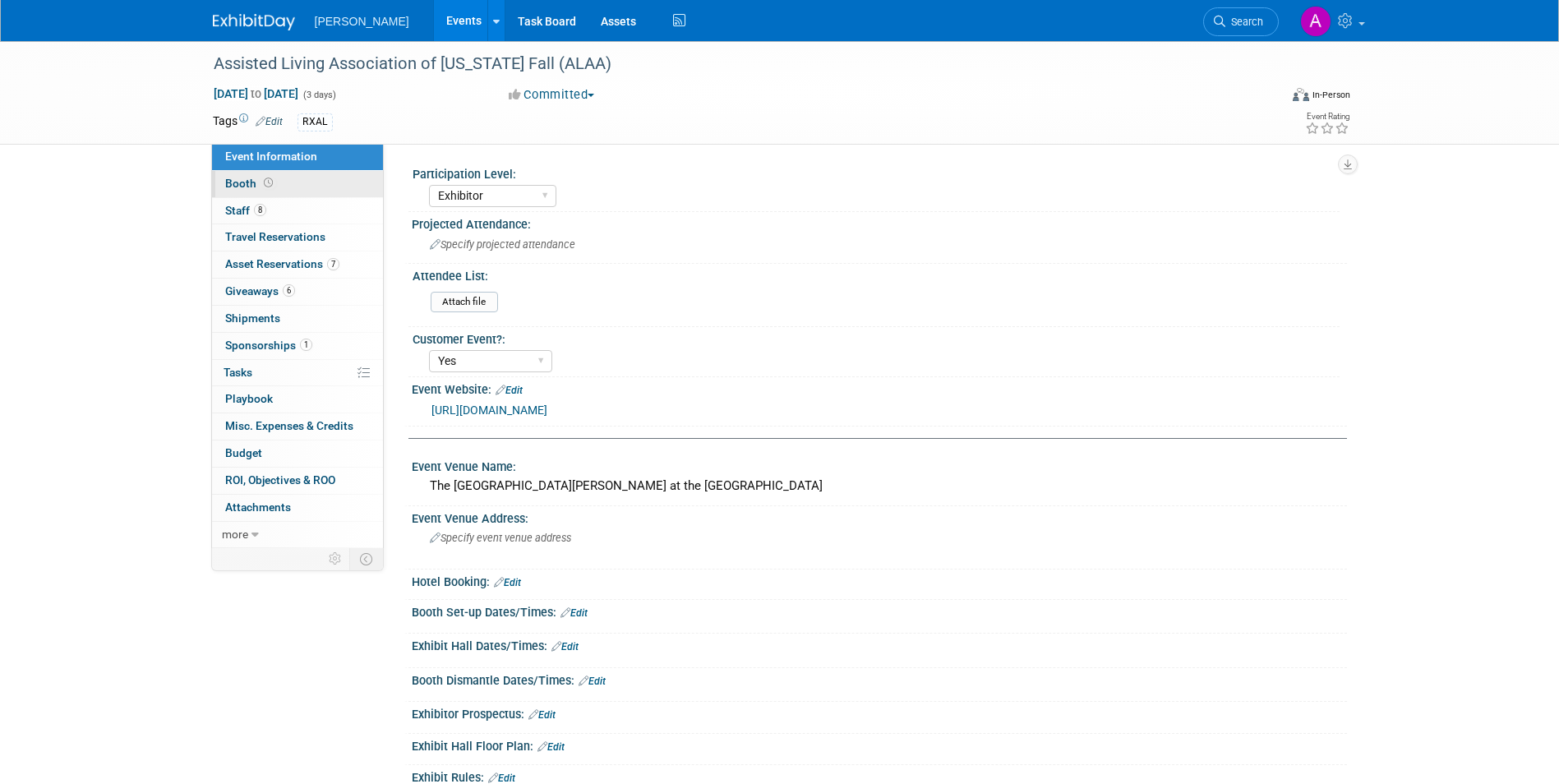 click on "Booth" at bounding box center [298, 184] 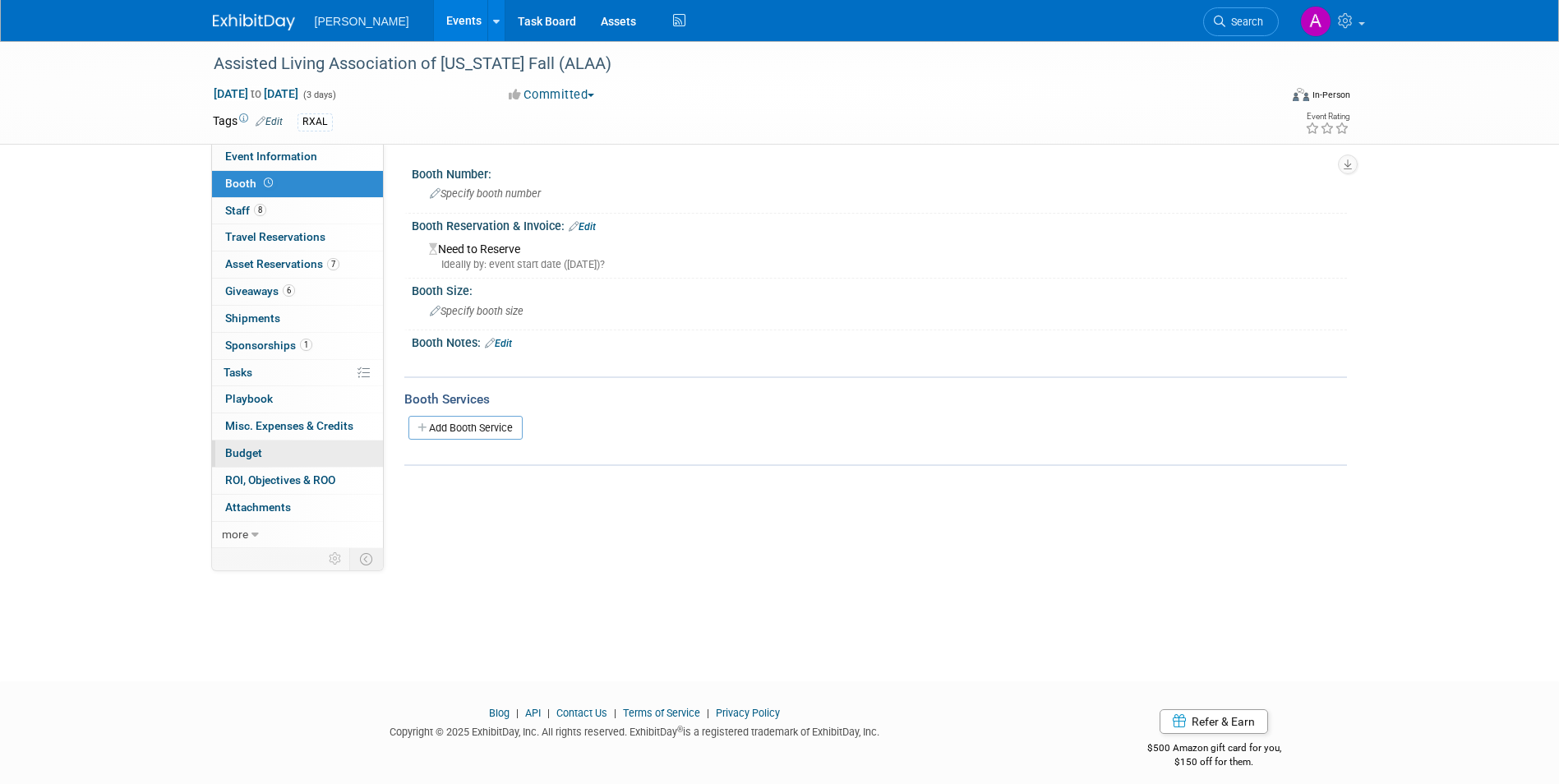 click on "Budget" at bounding box center (298, 454) 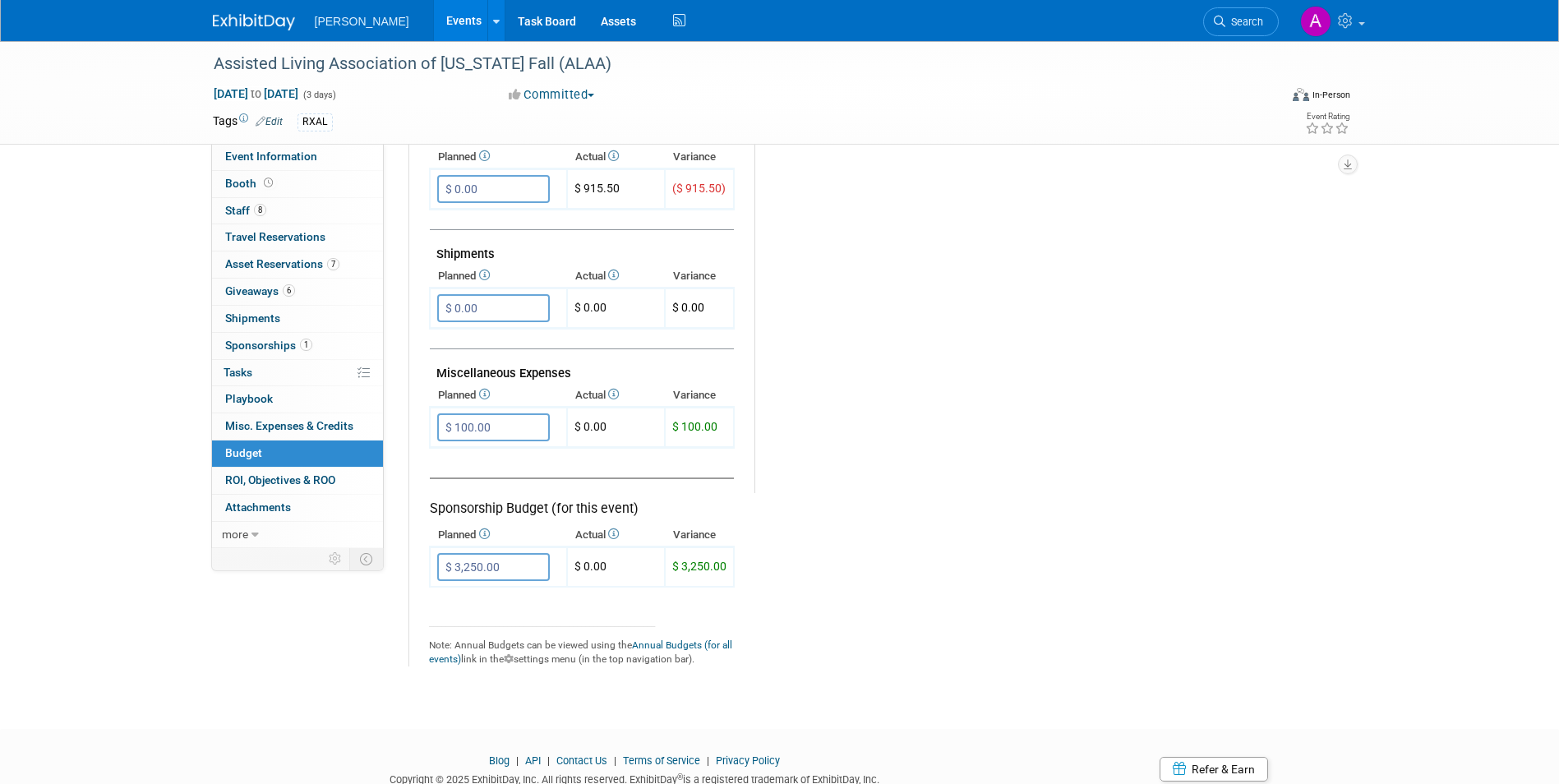 scroll, scrollTop: 575, scrollLeft: 0, axis: vertical 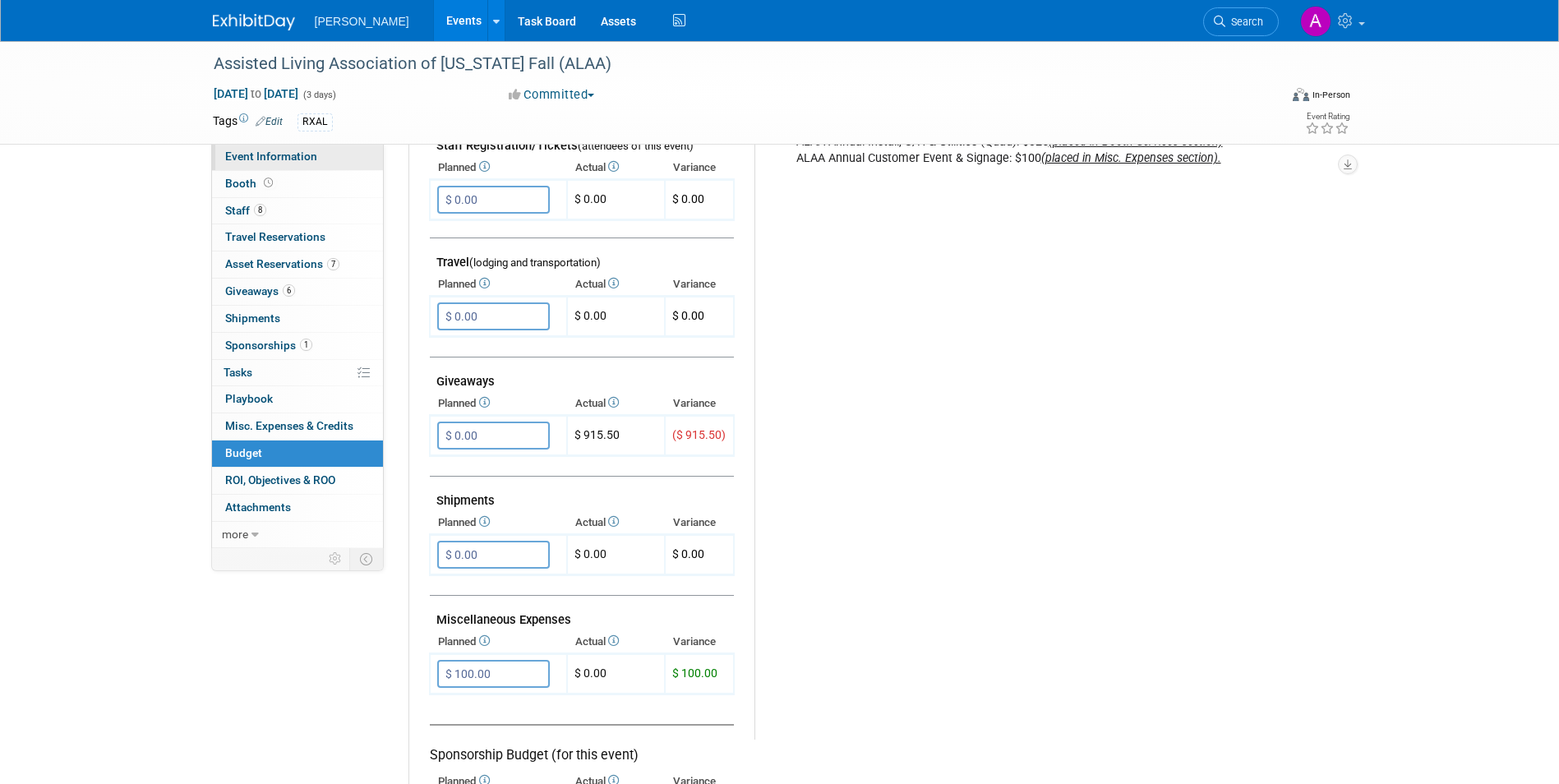 click on "Event Information" at bounding box center (298, 157) 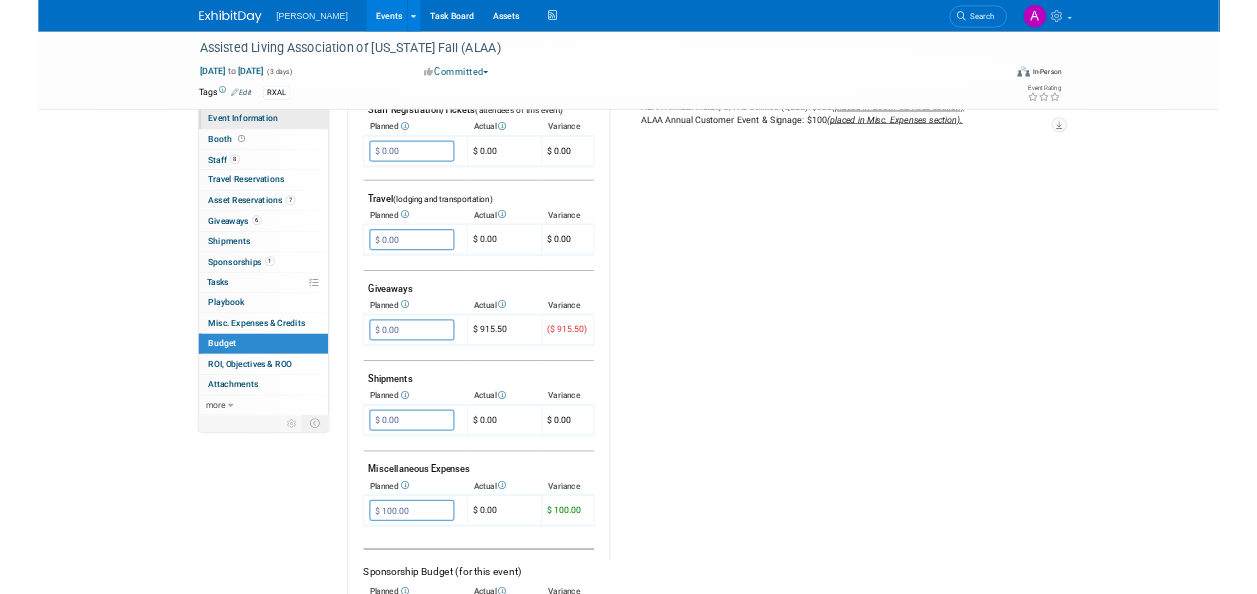 scroll, scrollTop: 0, scrollLeft: 0, axis: both 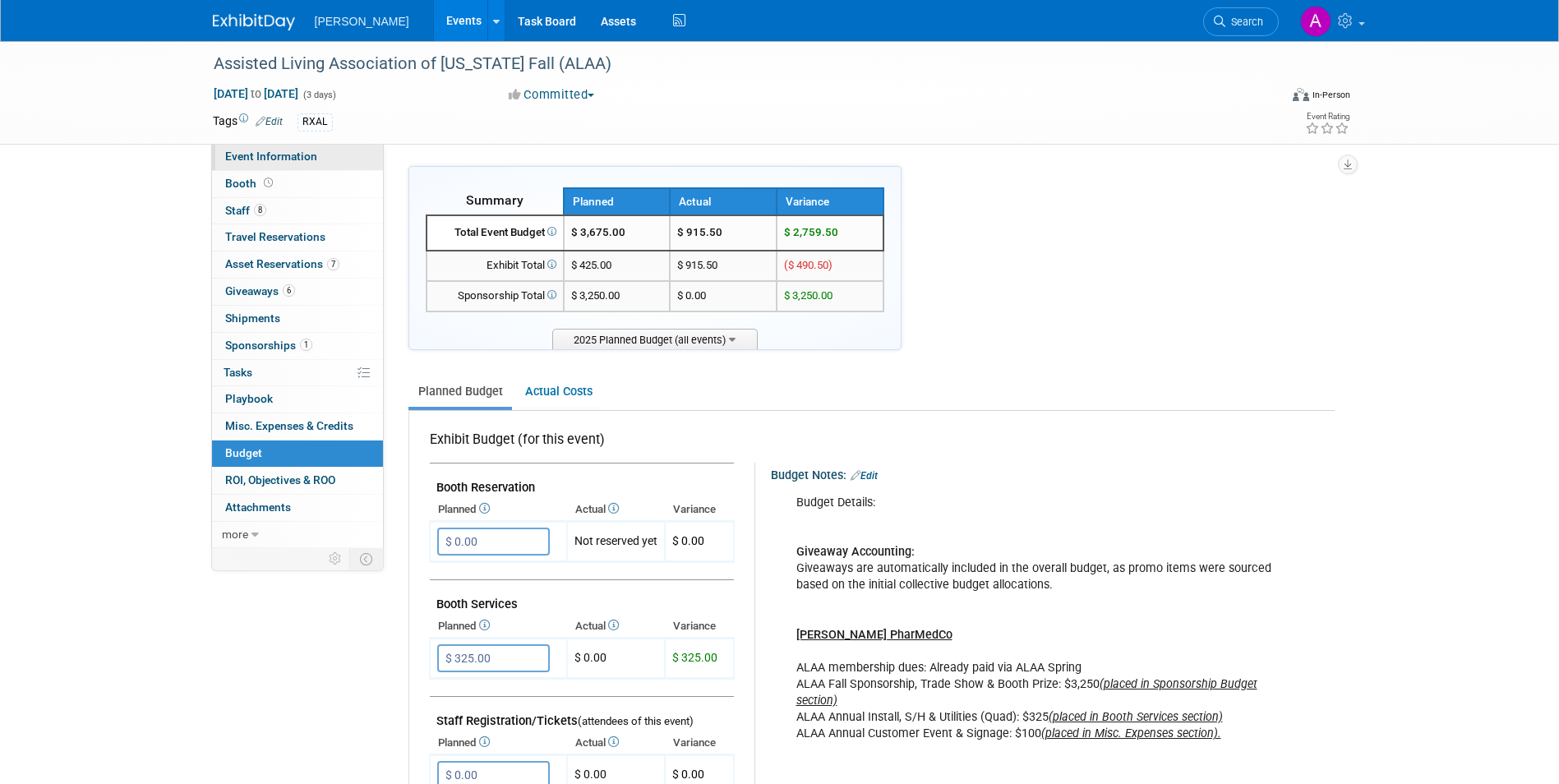 select on "Exhibitor" 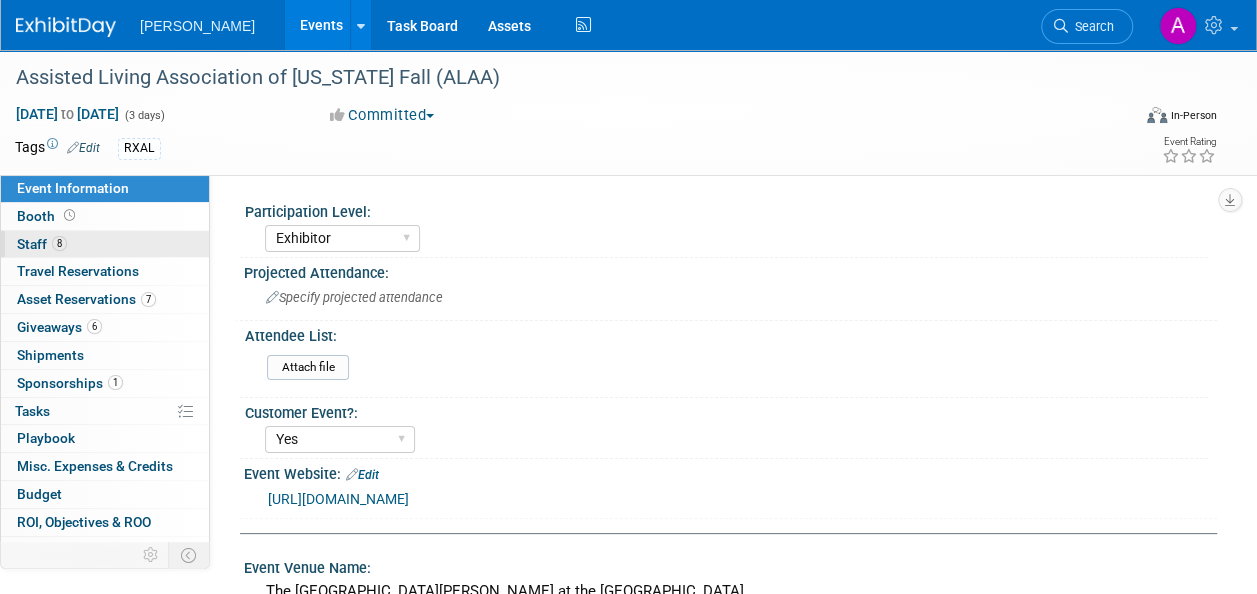 click on "8
Staff 8" at bounding box center [105, 244] 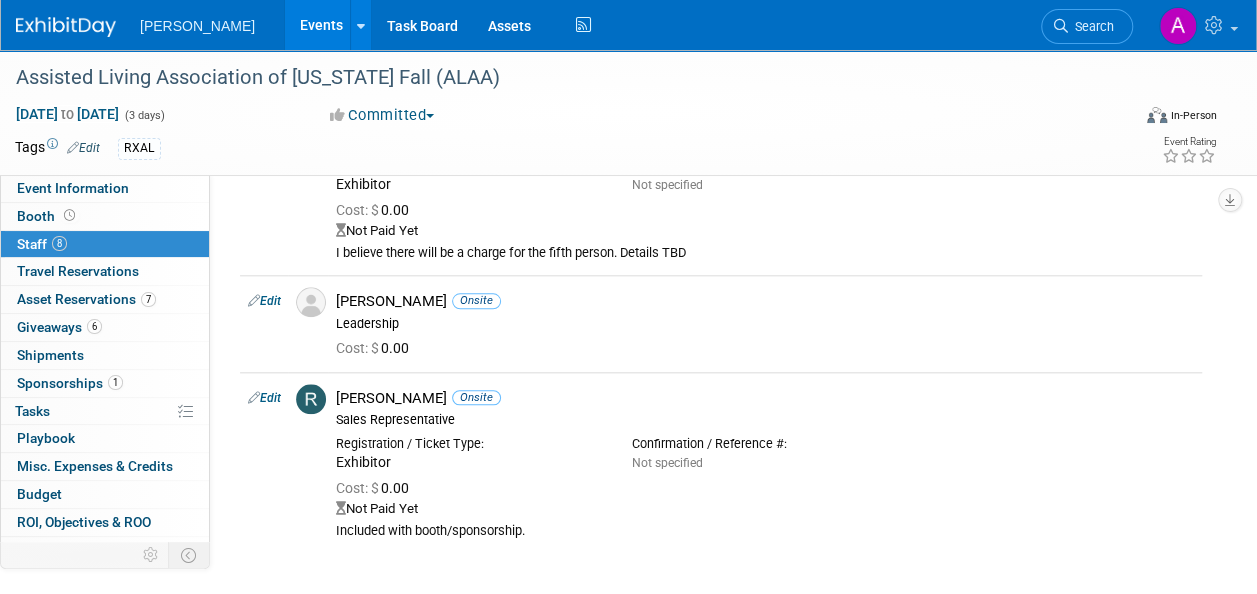 scroll, scrollTop: 1000, scrollLeft: 0, axis: vertical 